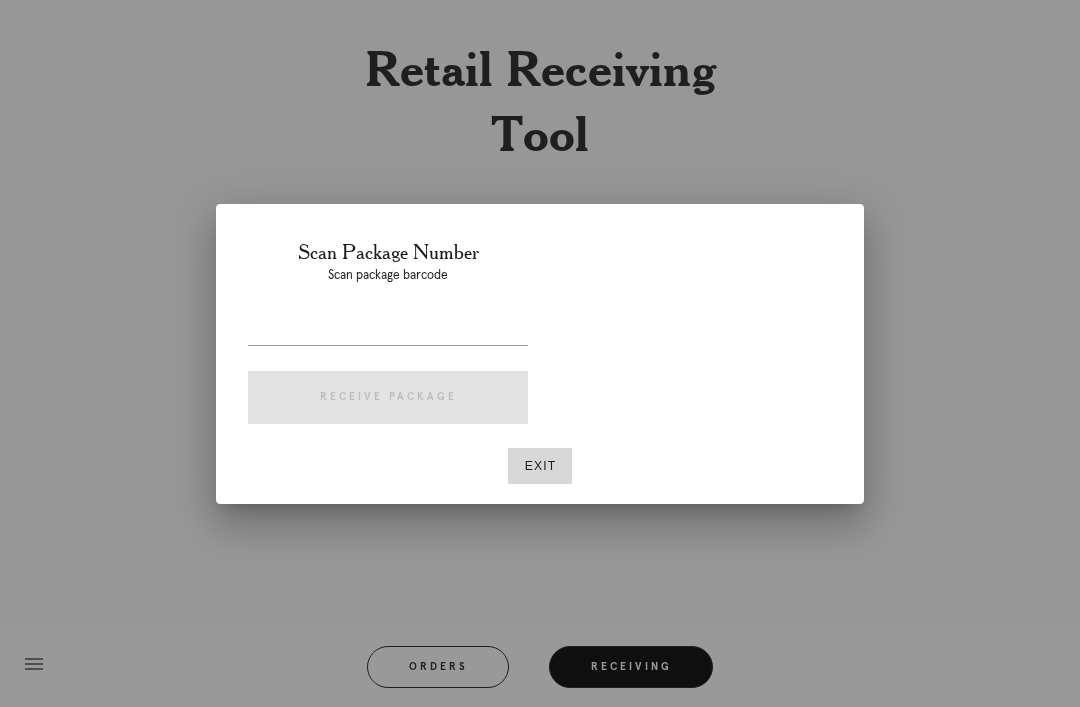 scroll, scrollTop: 64, scrollLeft: 0, axis: vertical 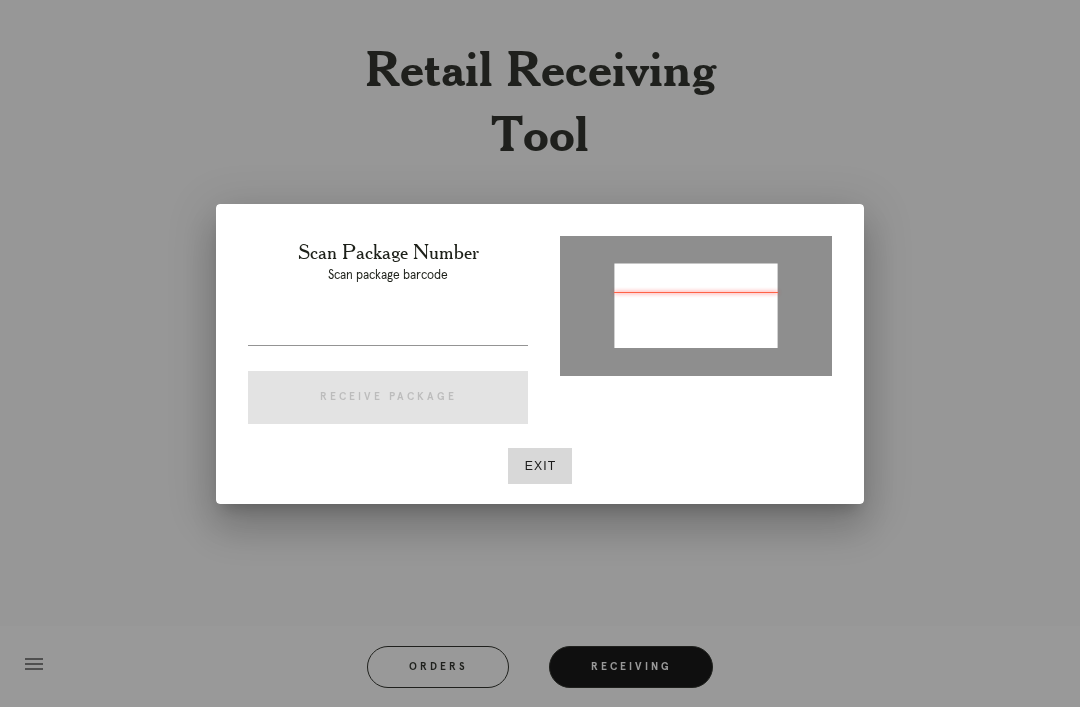 type on "P439588259075509" 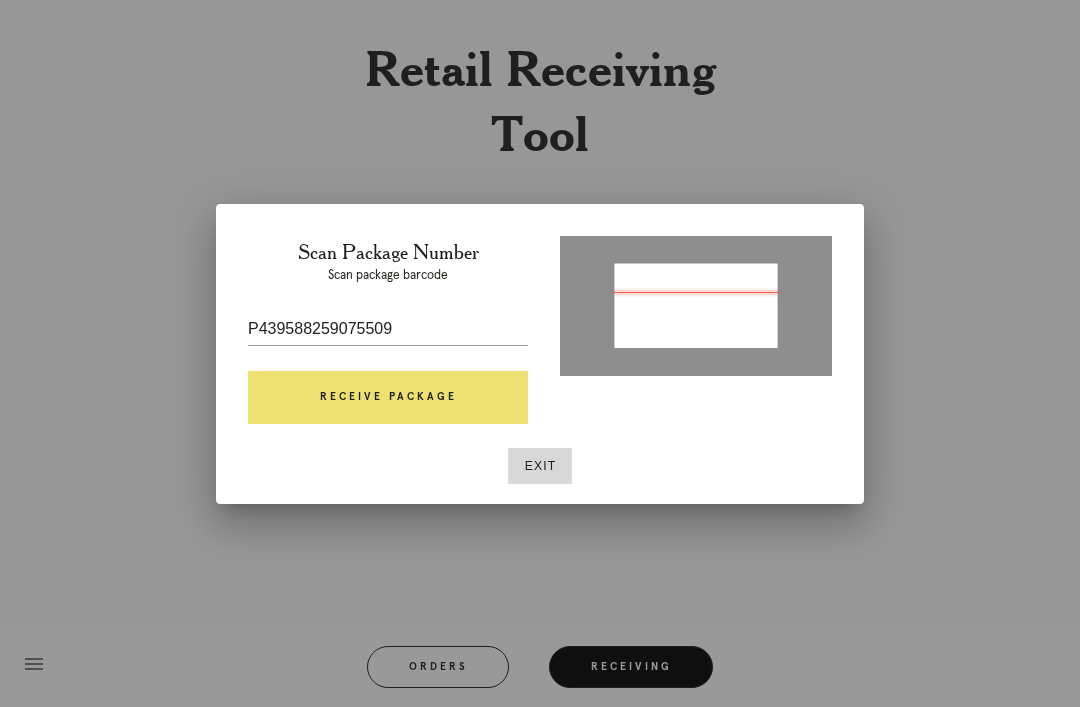 click on "Receive Package" at bounding box center [388, 398] 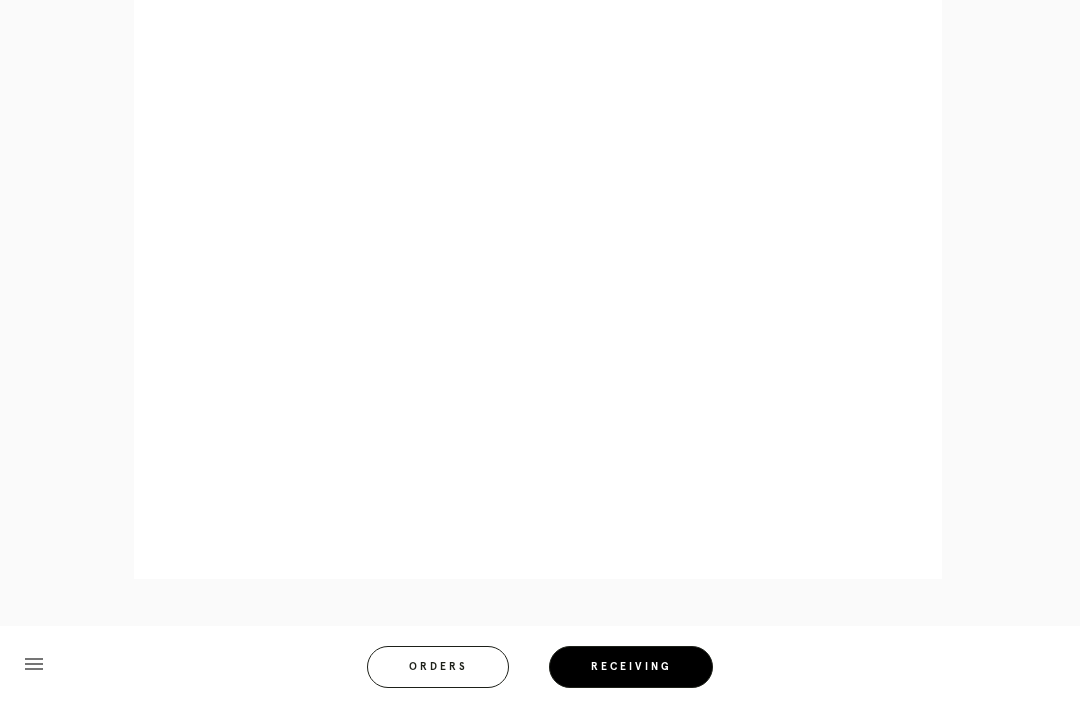 scroll, scrollTop: 946, scrollLeft: 0, axis: vertical 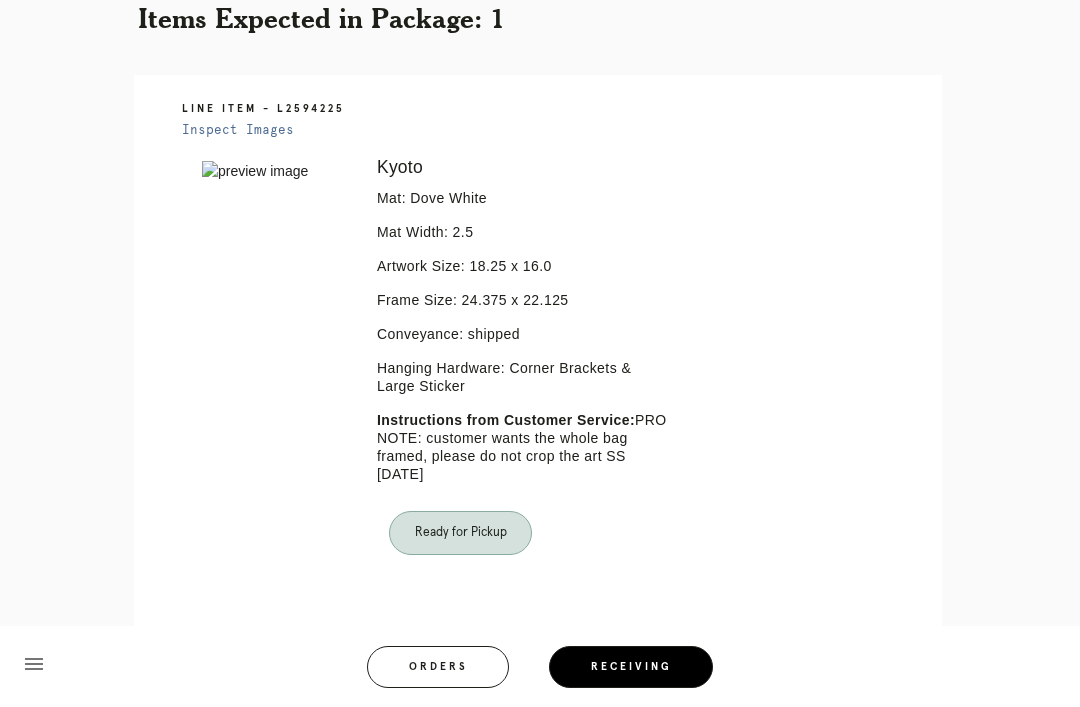 click on "Orders" at bounding box center (438, 667) 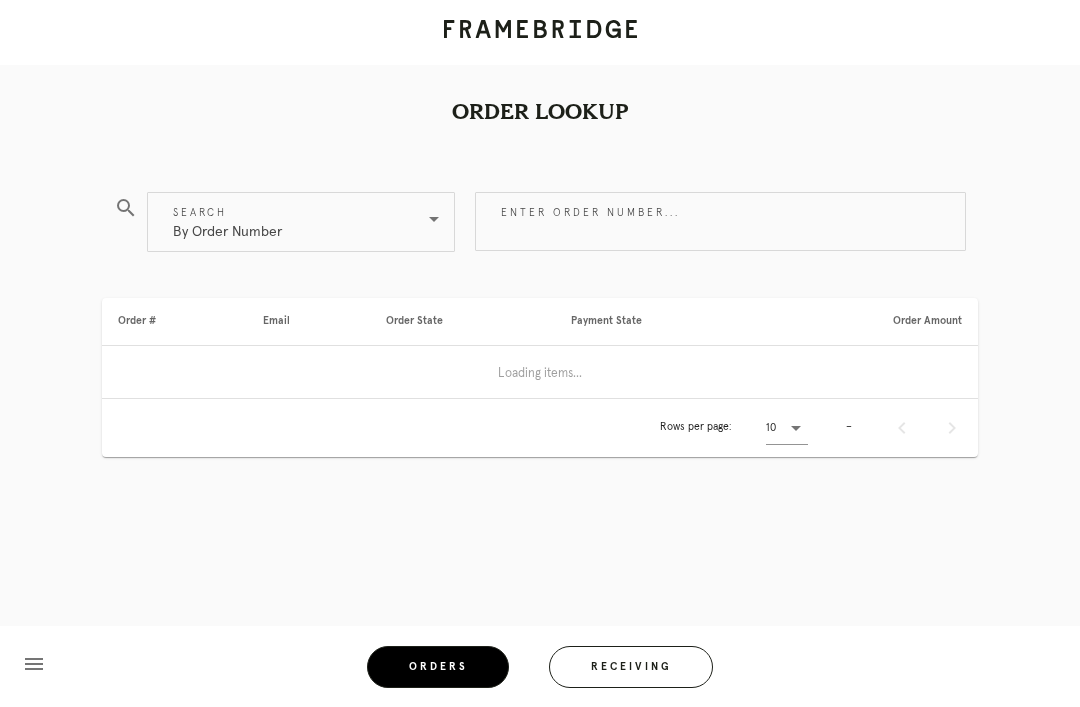 scroll, scrollTop: 0, scrollLeft: 0, axis: both 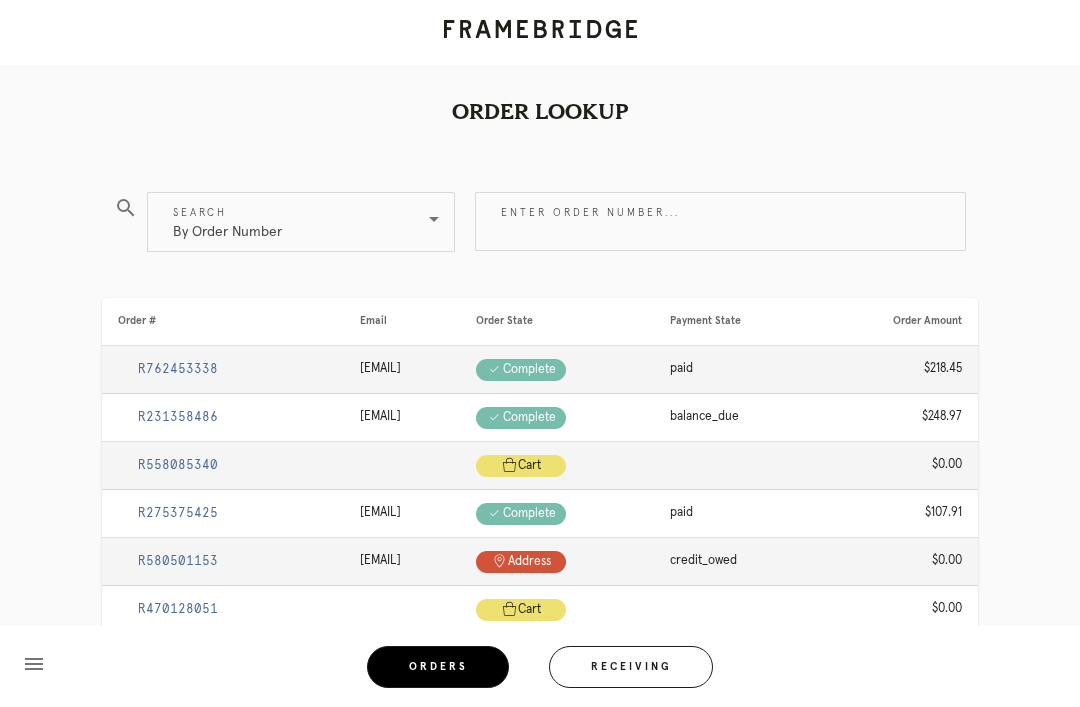 click on "Receiving" at bounding box center [631, 667] 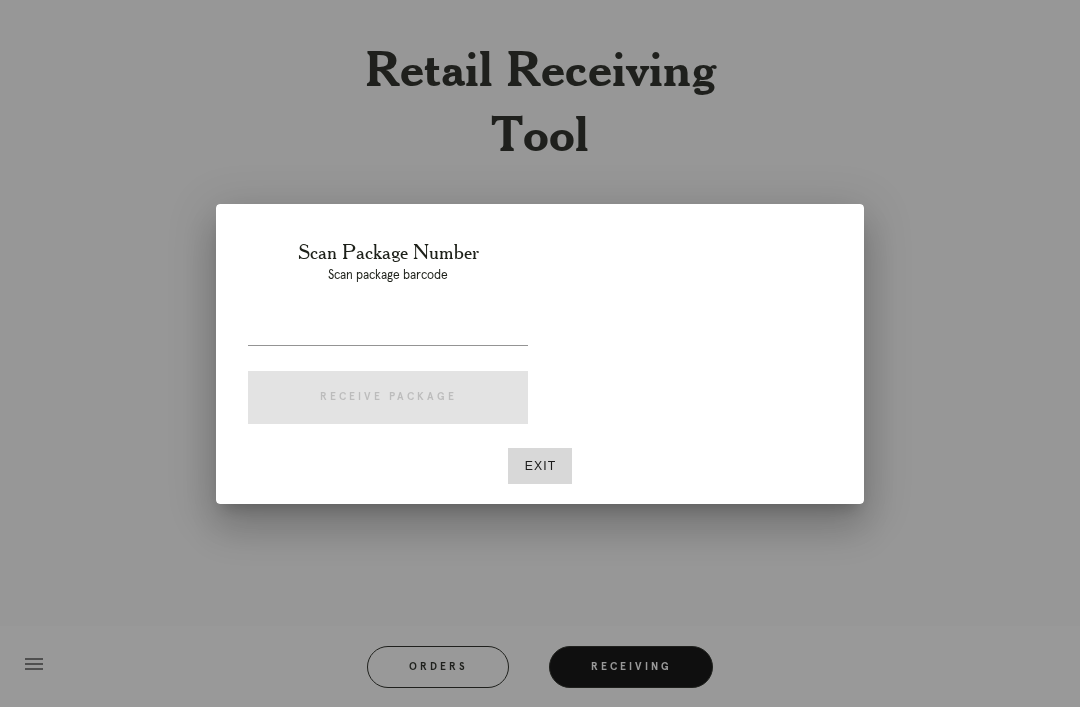 scroll, scrollTop: 64, scrollLeft: 0, axis: vertical 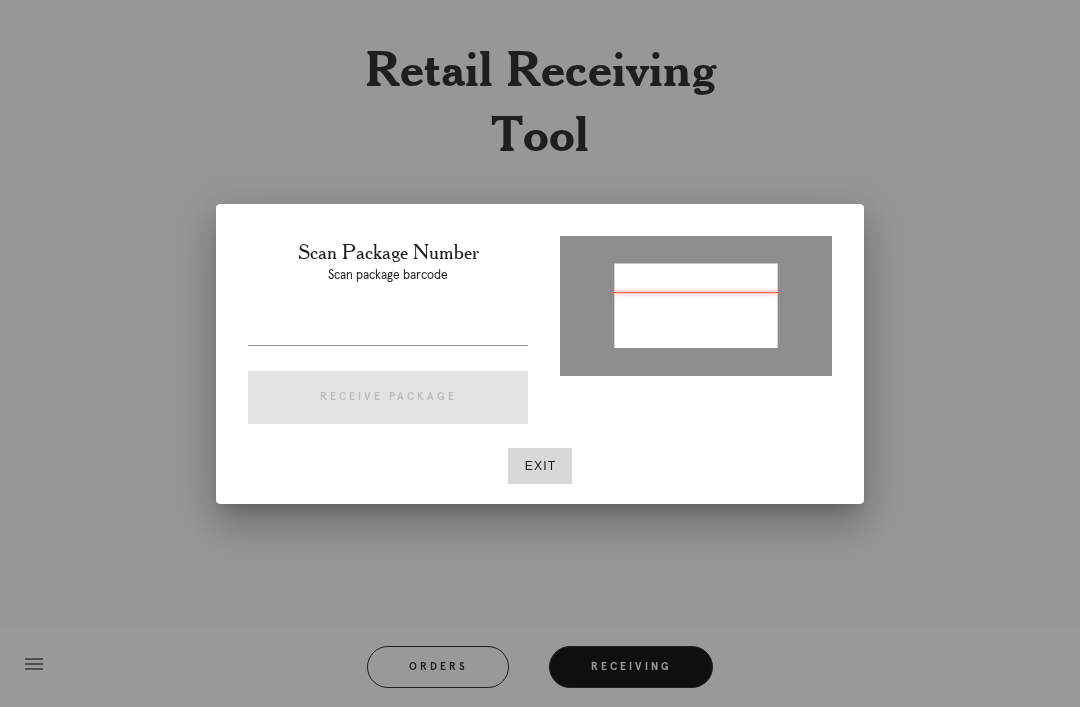 type on "P882944007576642" 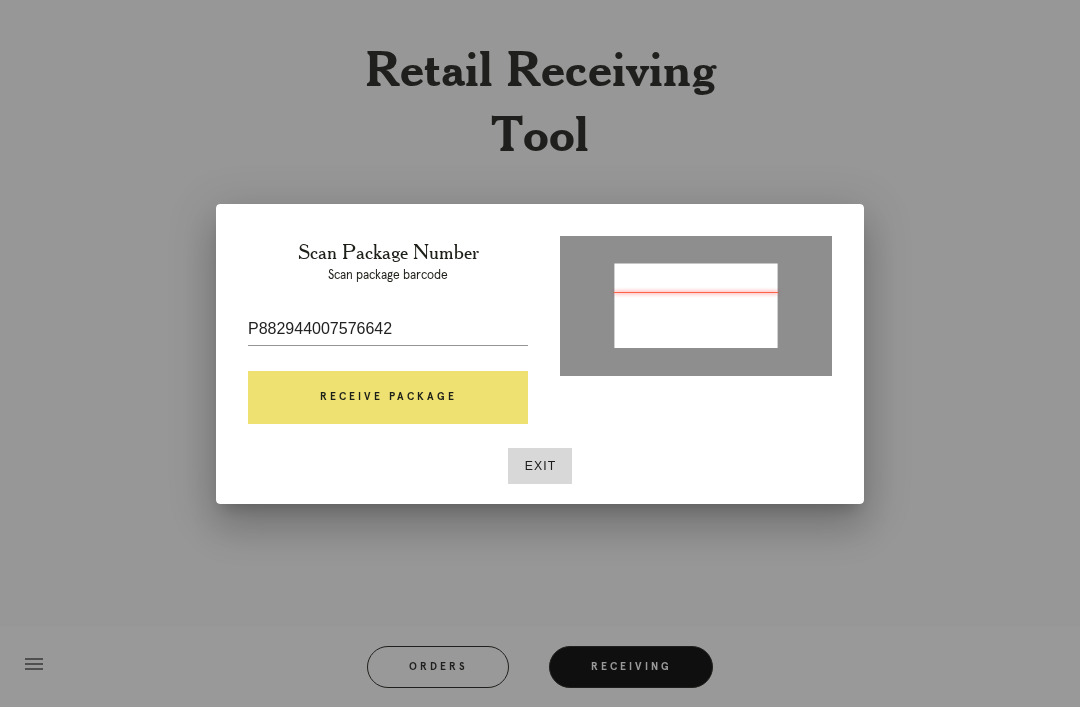 click on "Receive Package" at bounding box center (388, 398) 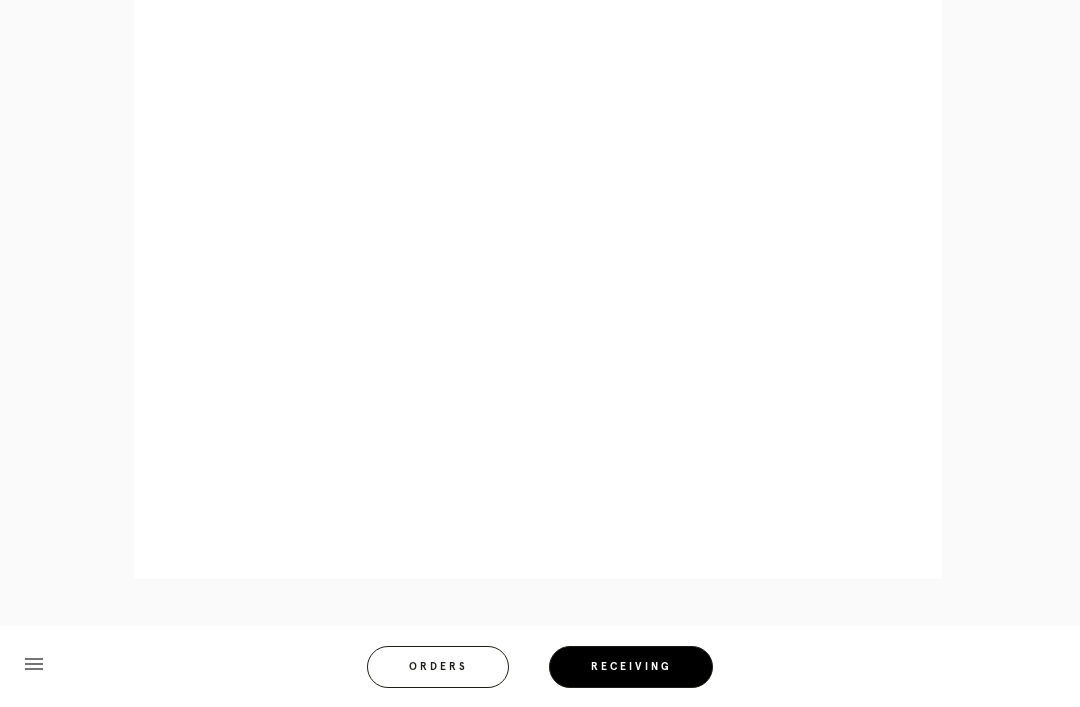 scroll, scrollTop: 928, scrollLeft: 0, axis: vertical 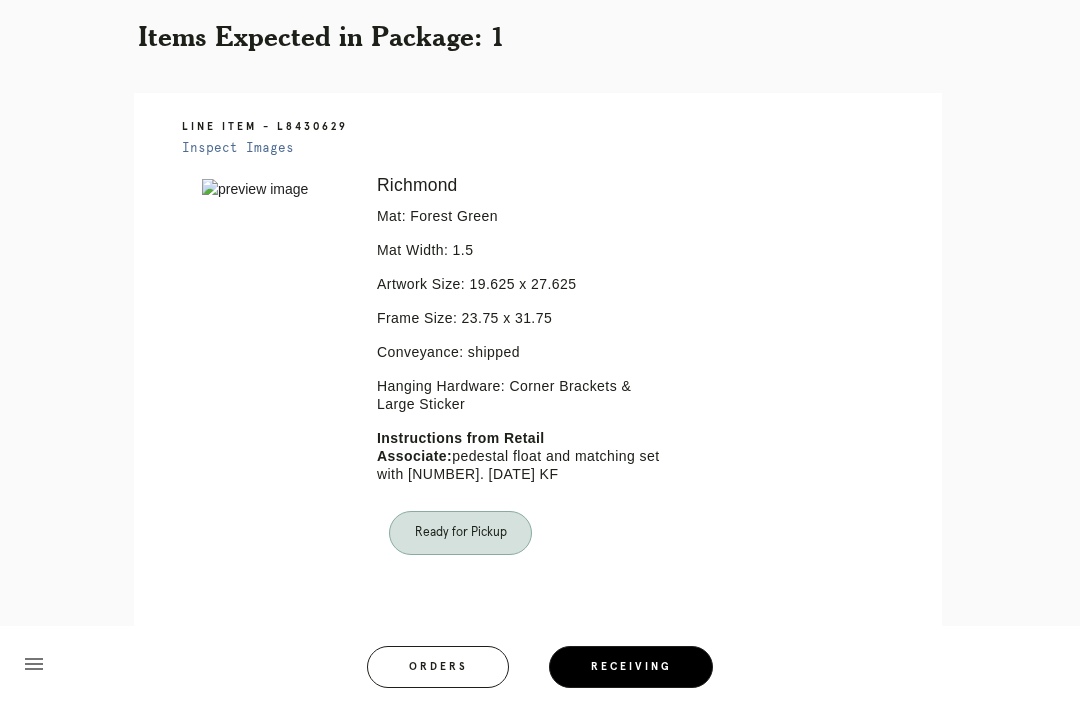 click on "Orders" at bounding box center (438, 667) 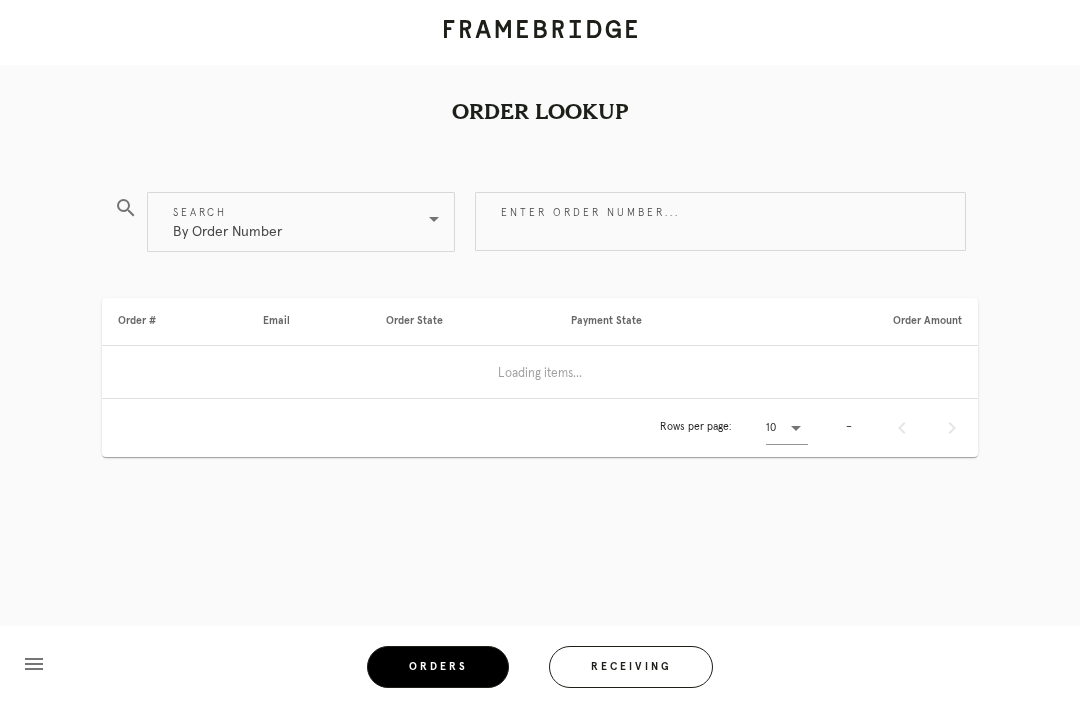 scroll, scrollTop: 0, scrollLeft: 0, axis: both 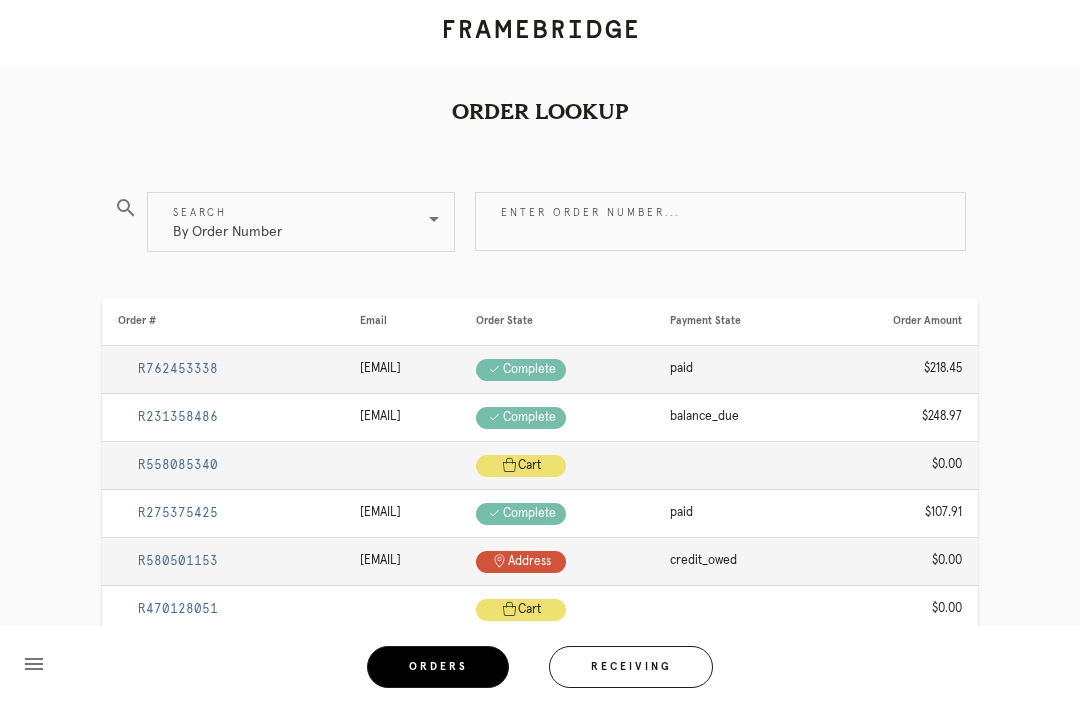 click on "Receiving" at bounding box center [631, 667] 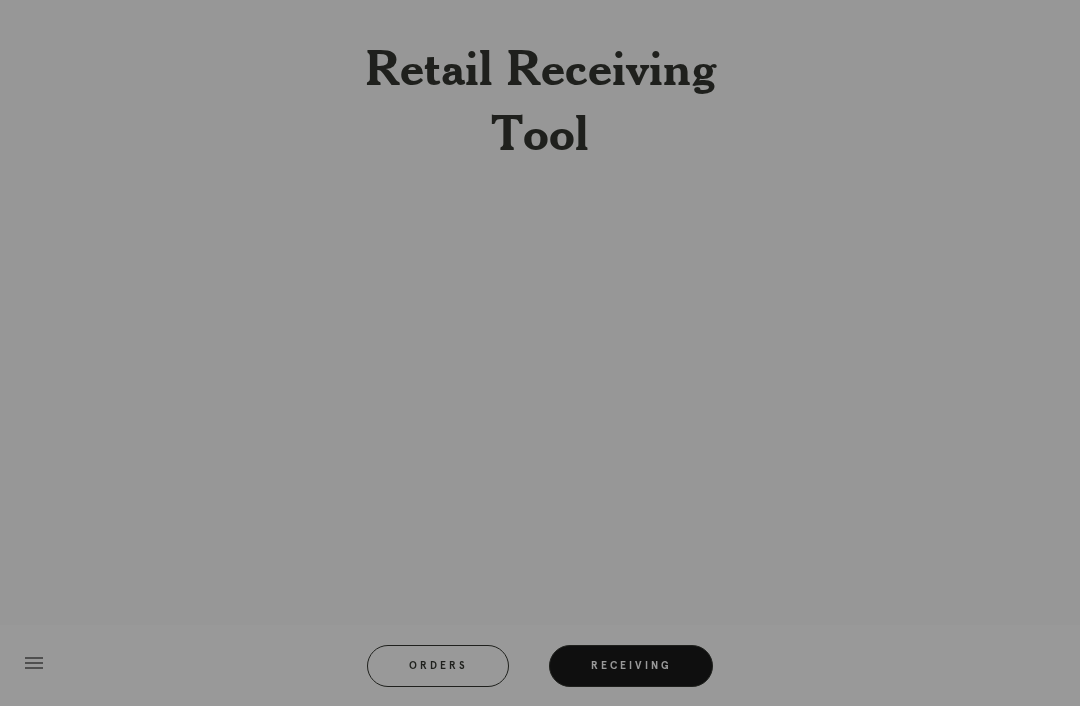 scroll, scrollTop: 64, scrollLeft: 0, axis: vertical 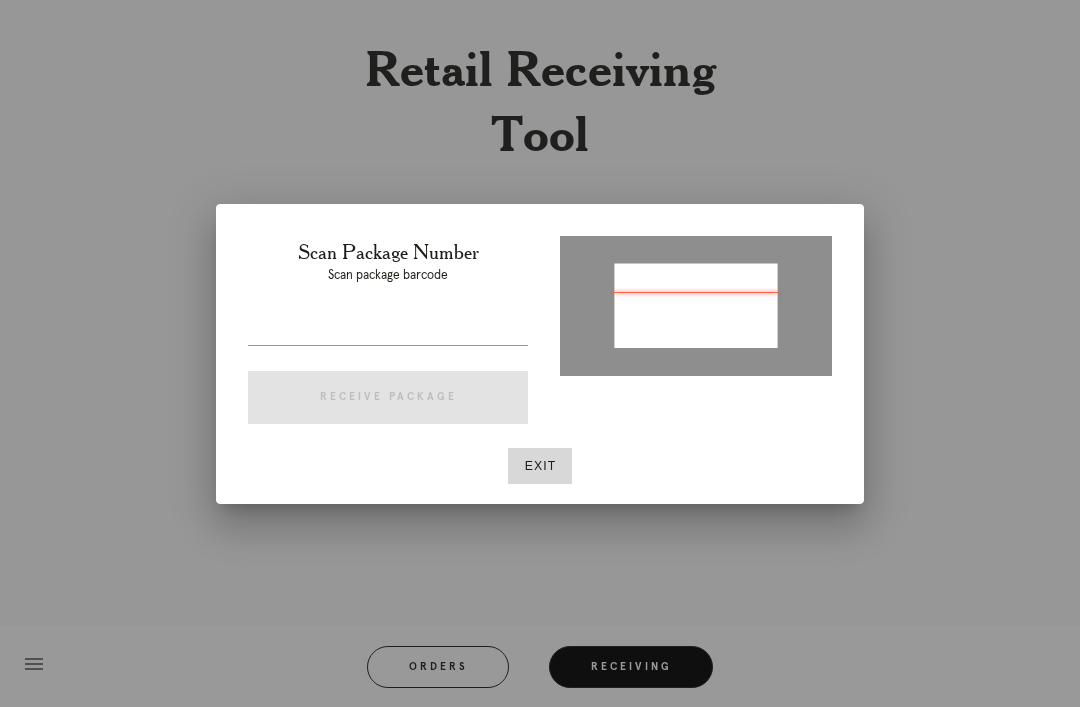 type on "P465740312658722" 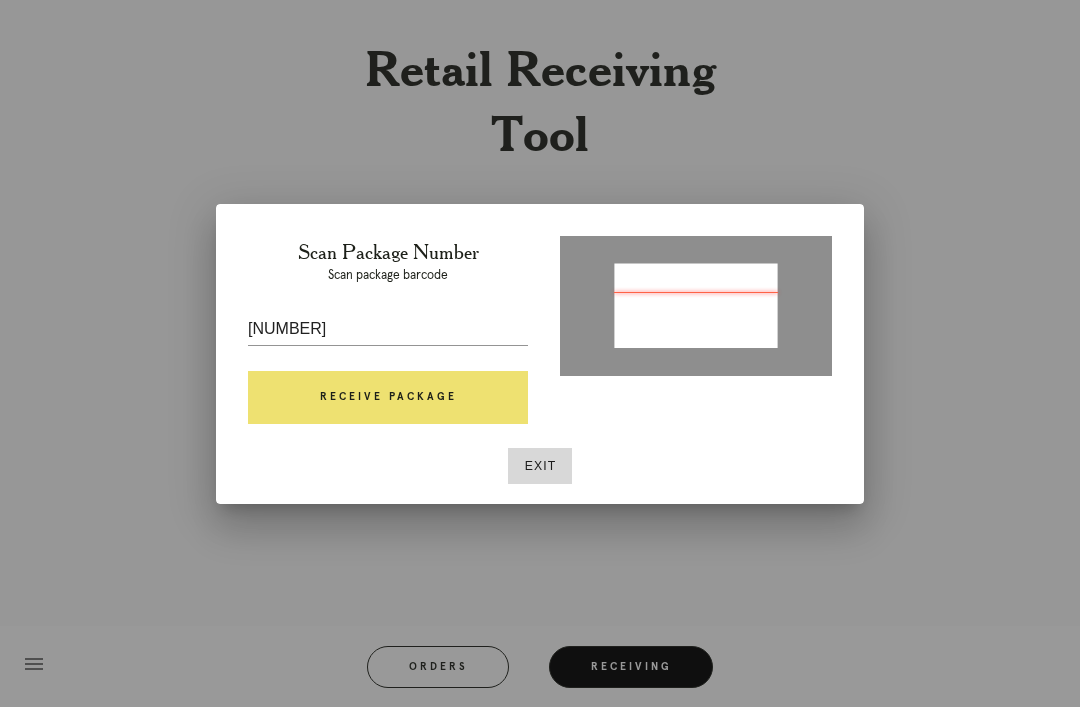 click on "Receive Package" at bounding box center (388, 398) 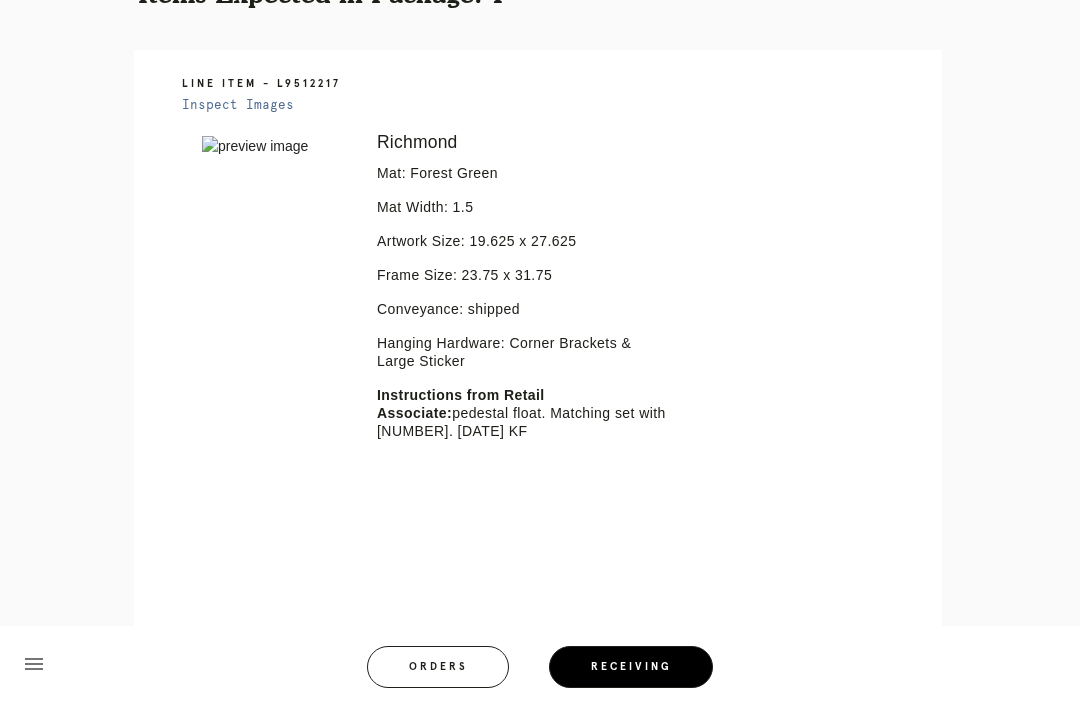 scroll, scrollTop: 452, scrollLeft: 0, axis: vertical 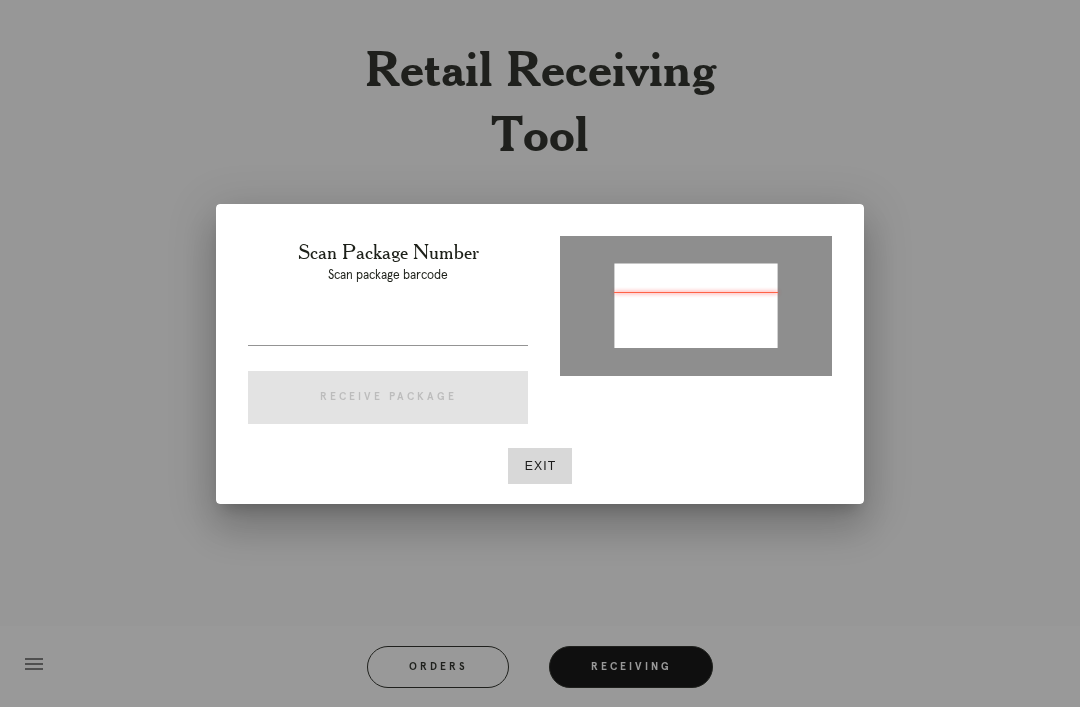 type on "P465740312658722" 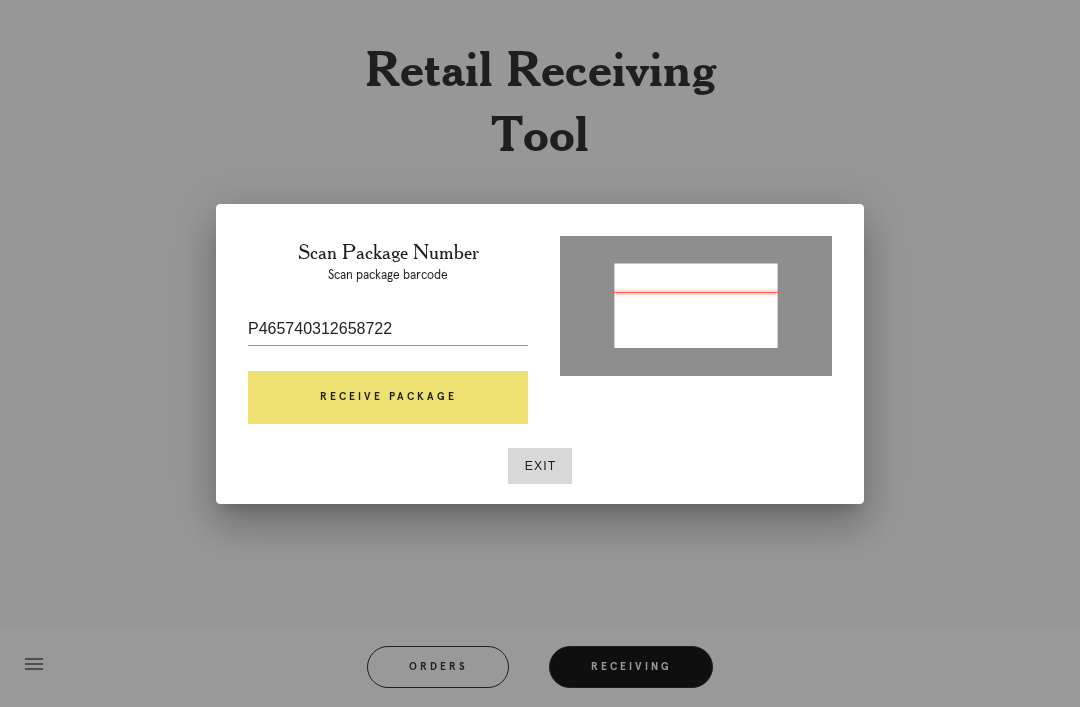 click on "Receive Package" at bounding box center [388, 398] 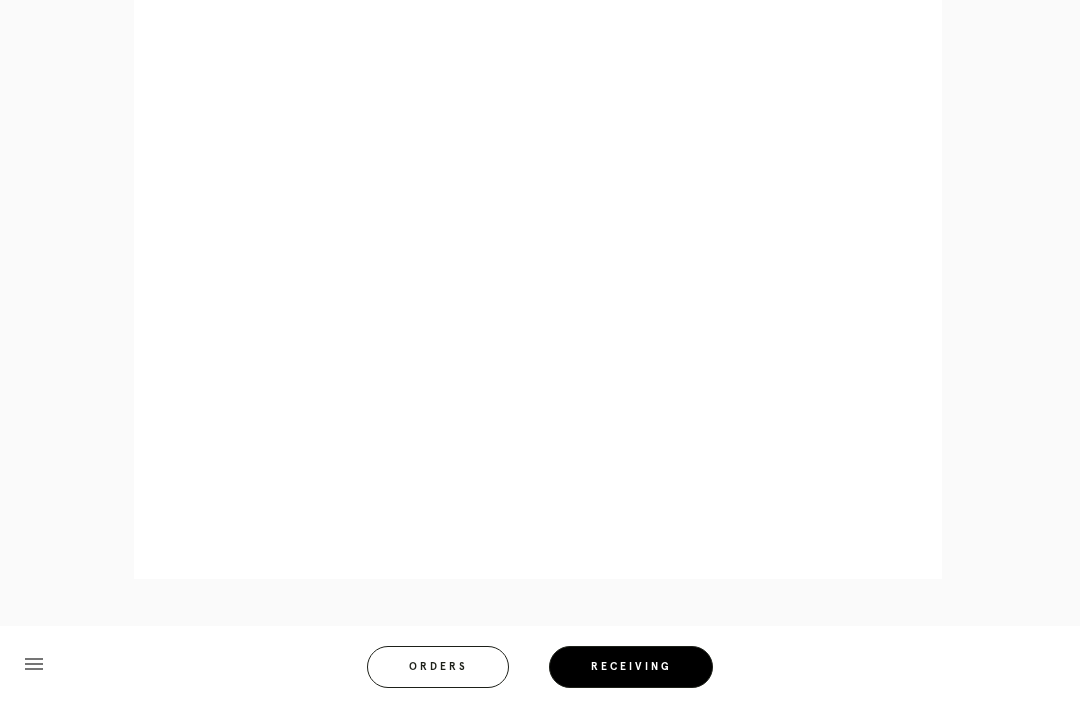 scroll, scrollTop: 928, scrollLeft: 0, axis: vertical 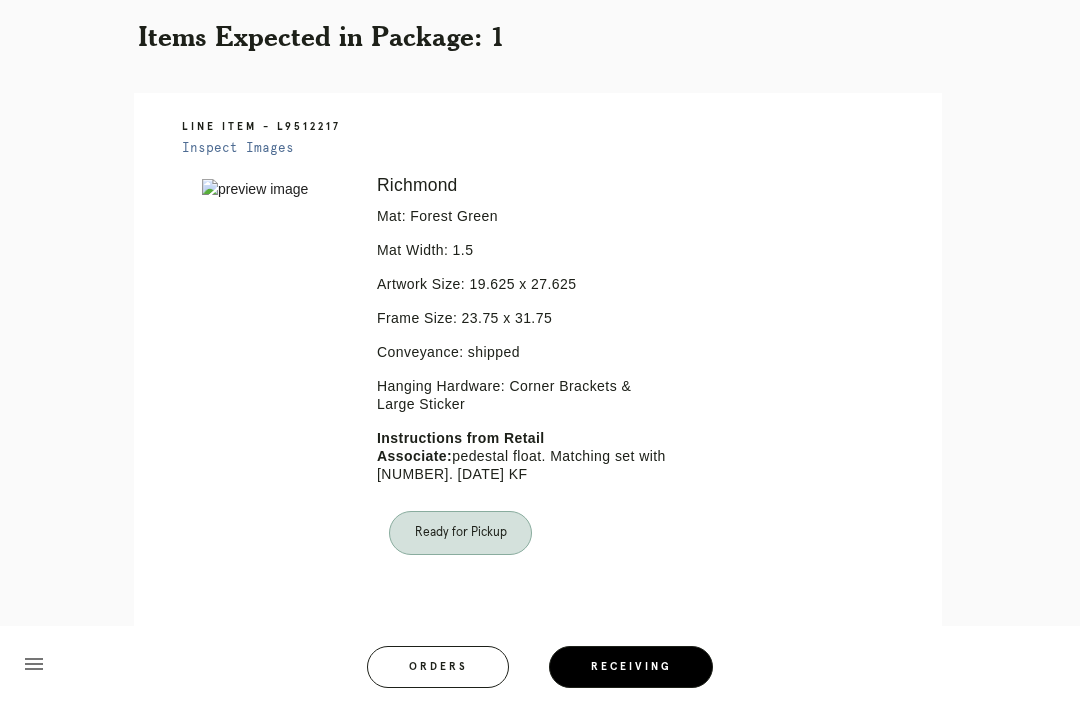 click on "Orders" at bounding box center (438, 667) 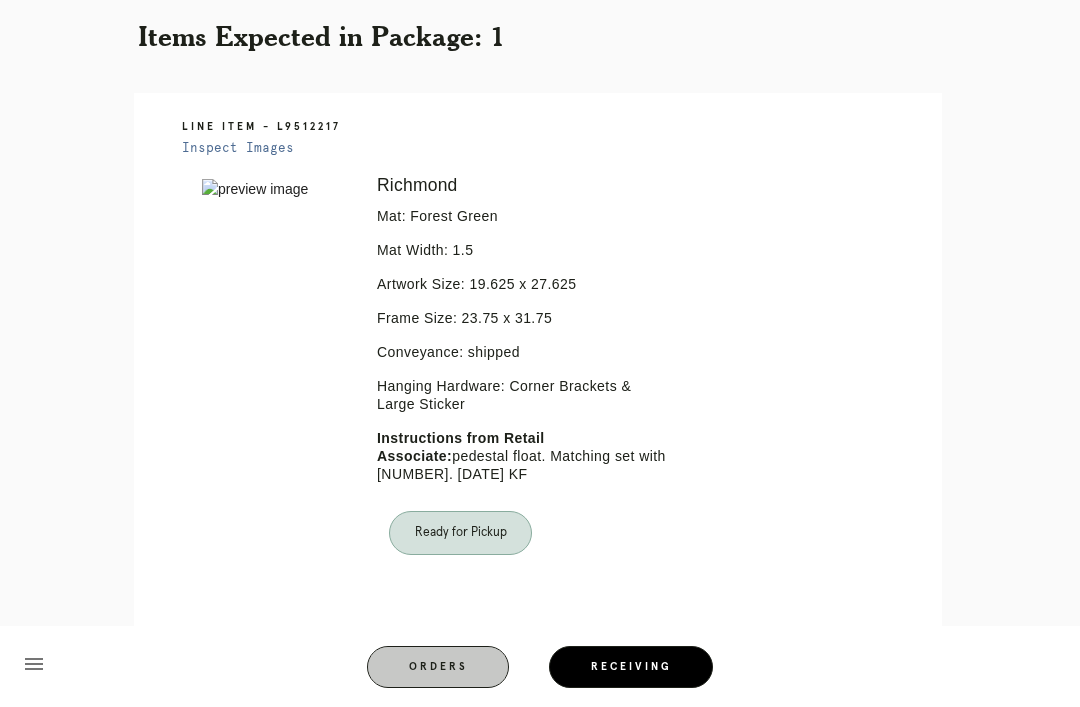 scroll, scrollTop: 0, scrollLeft: 0, axis: both 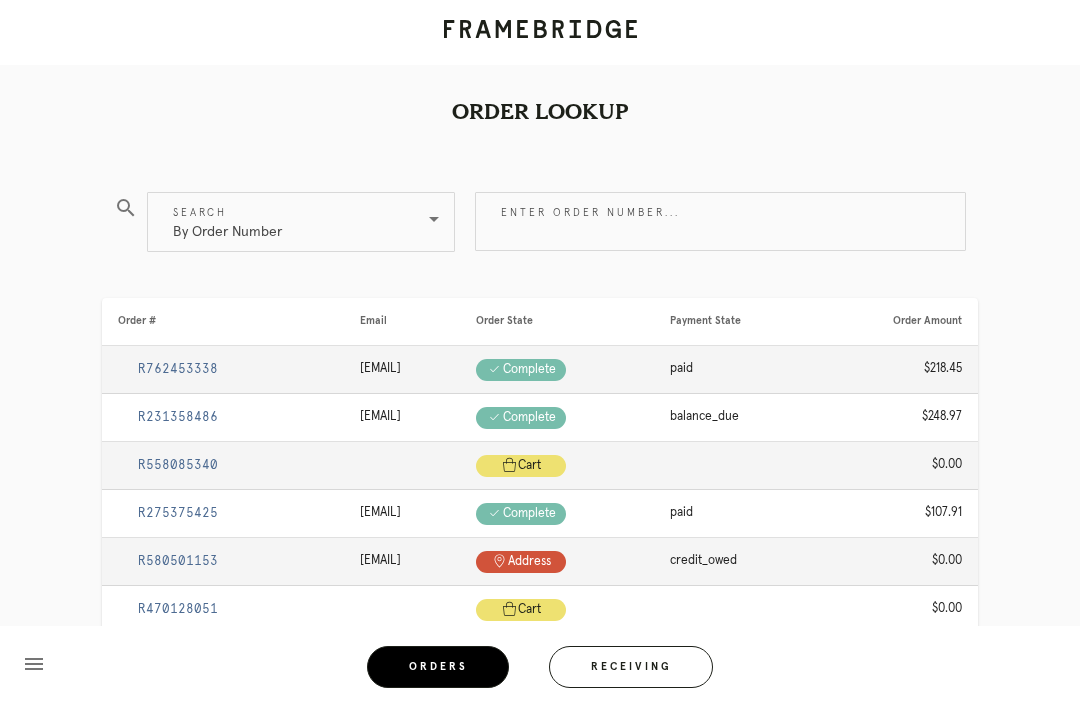 click on "Receiving" at bounding box center (631, 667) 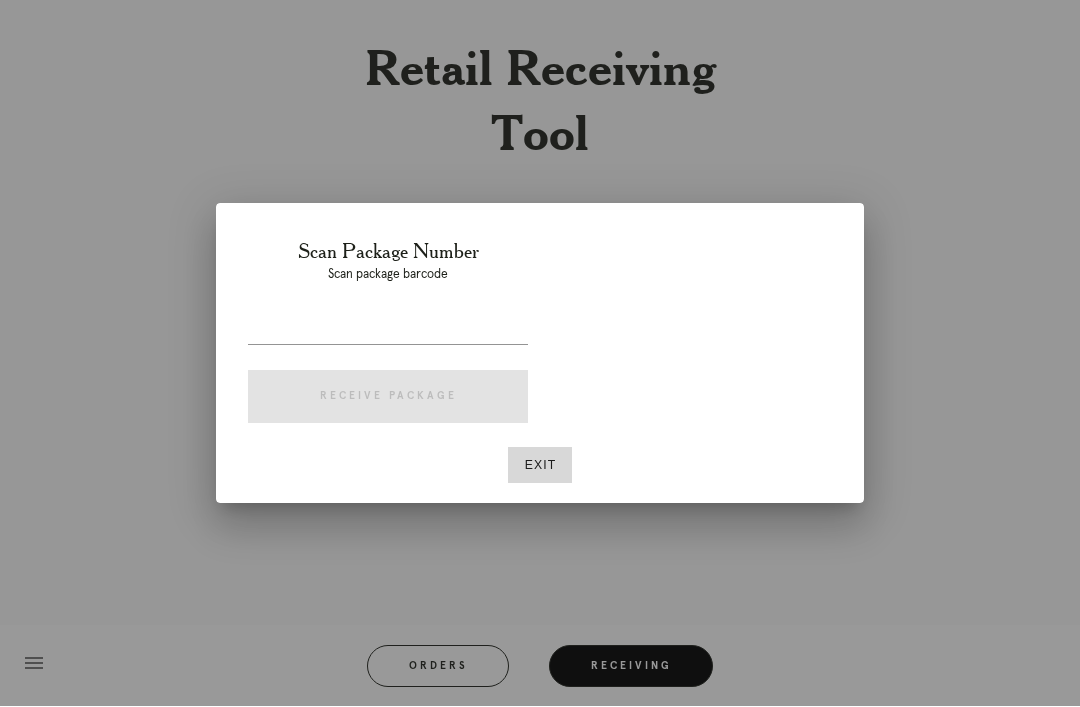 scroll, scrollTop: 64, scrollLeft: 0, axis: vertical 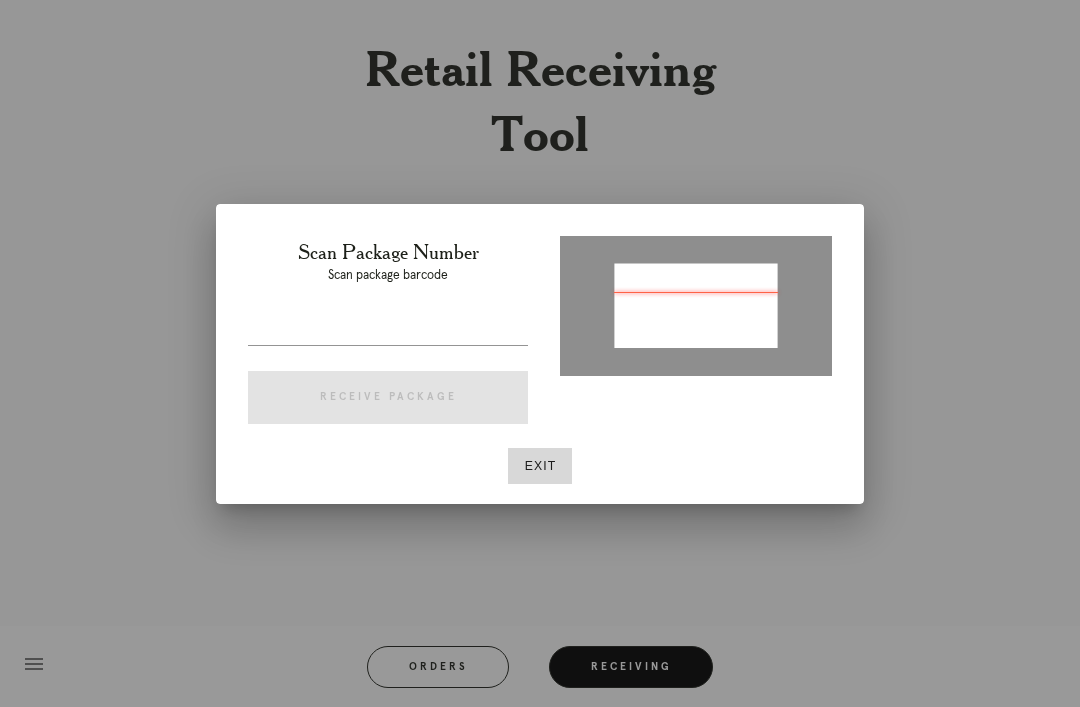 type on "[NUMBER]" 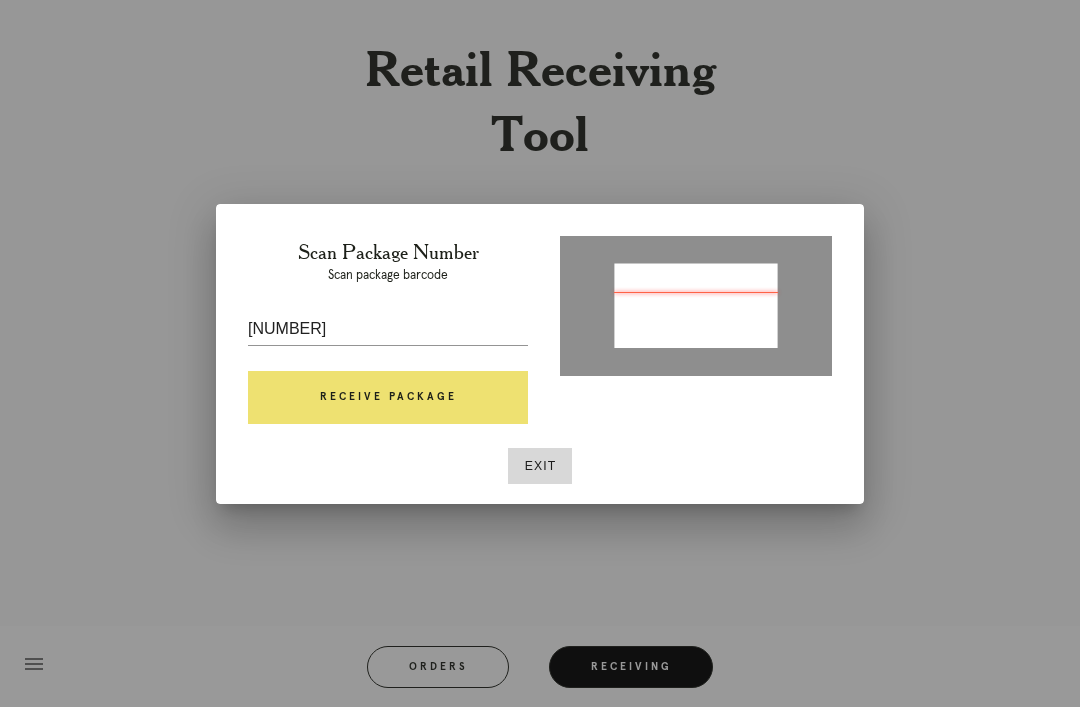 click on "Receive Package" at bounding box center (388, 398) 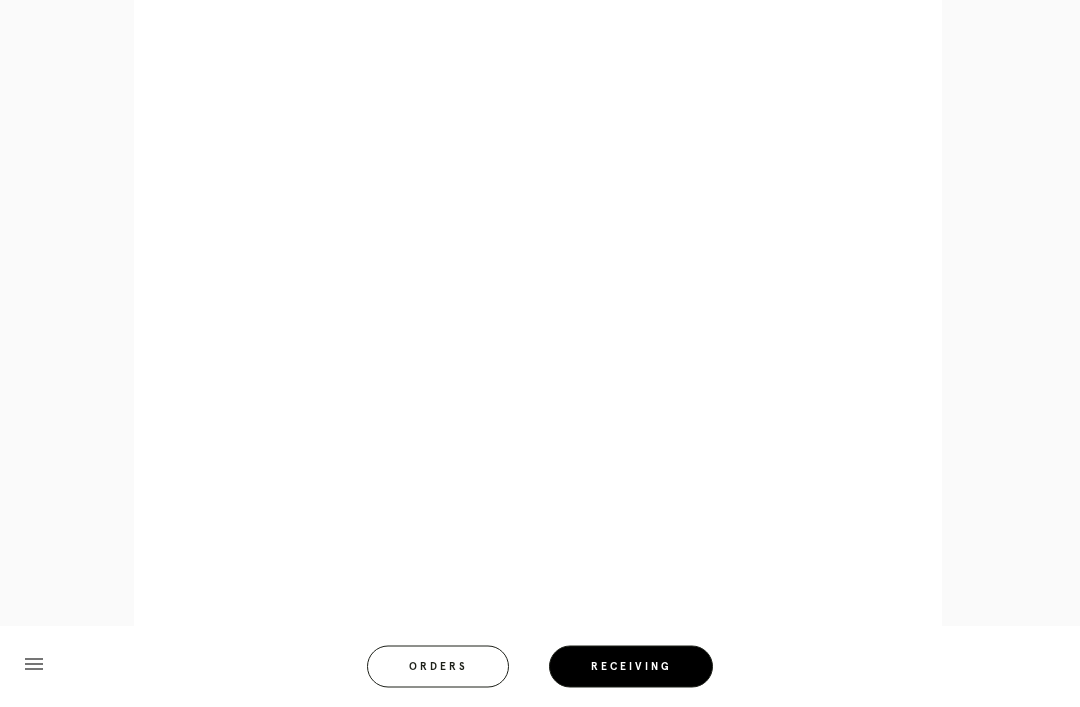 scroll, scrollTop: 858, scrollLeft: 0, axis: vertical 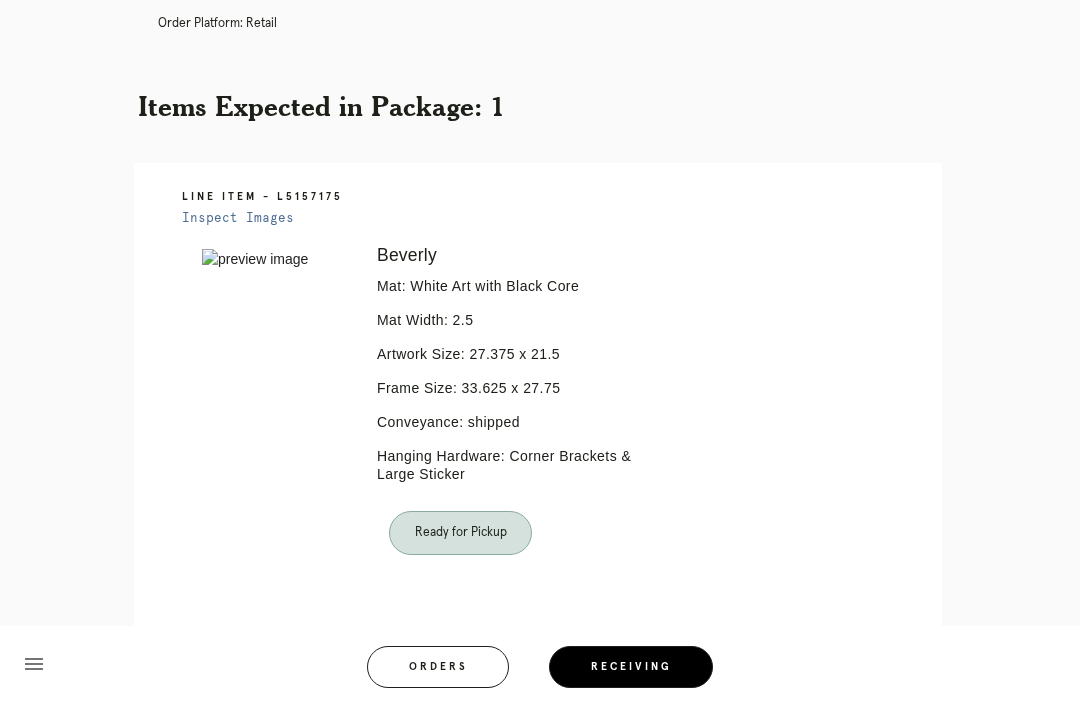 click on "Orders" at bounding box center (438, 667) 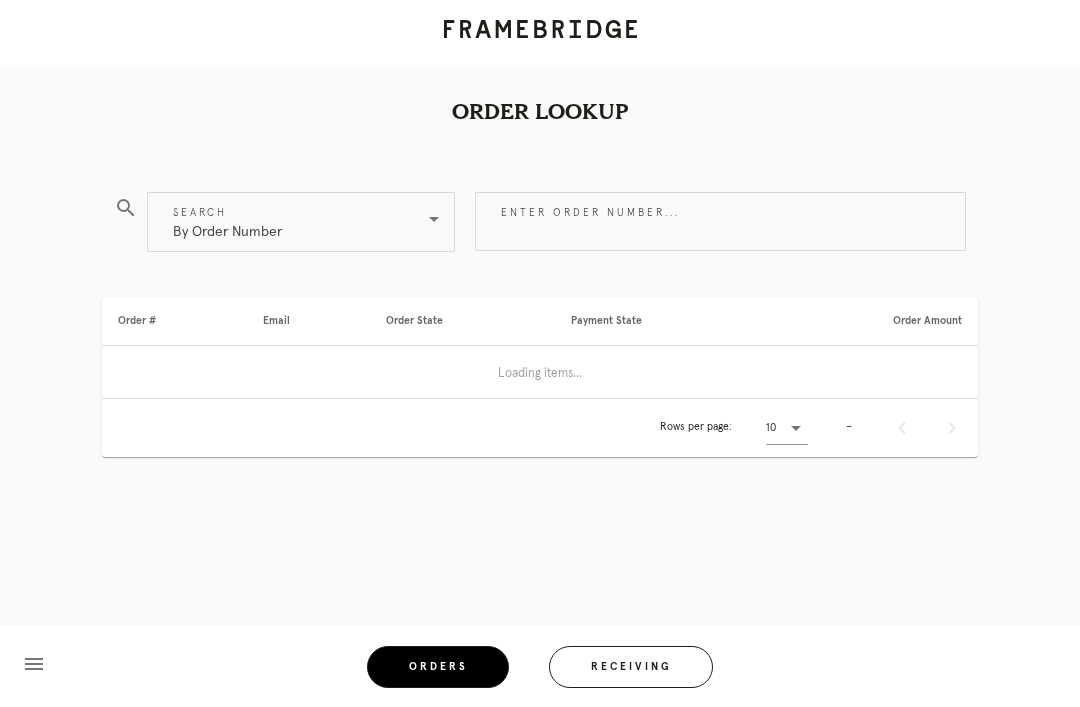 scroll, scrollTop: 0, scrollLeft: 0, axis: both 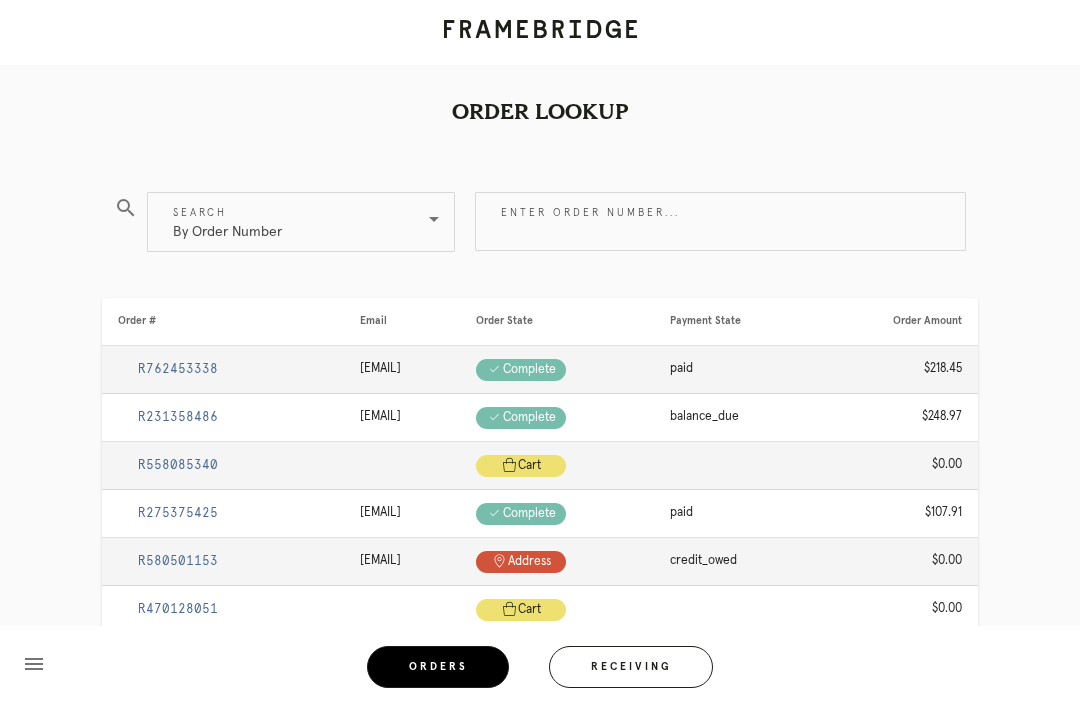 click on "Enter order number..." at bounding box center [720, 221] 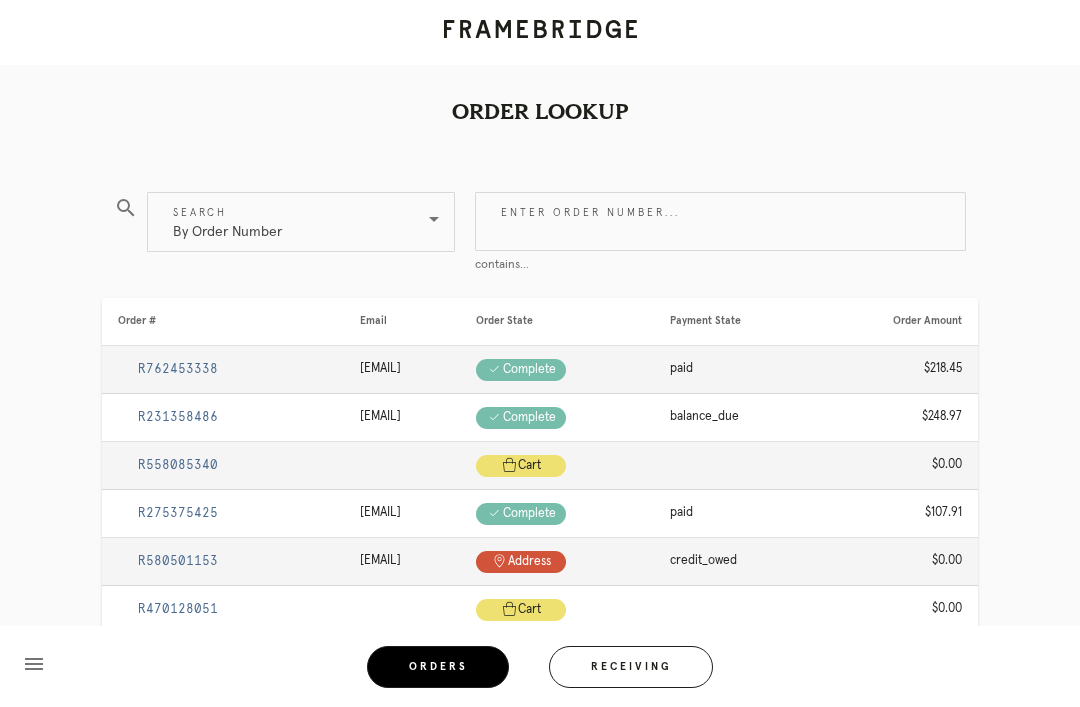 click on "Order Lookup
search Search By Order Number   Enter order number... contains...   Order # Email Order State Payment State Order Amount
R762453338
ginahibshman@gmail.com
Check
.a {
fill: #1d2019;
}
complete
paid
$218.45
R231358486
bryant.elizabethc@gmail.com
Check
.a {
fill: #1d2019;
}
complete
balance_due
$248.97
R558085340
Cart
.a {
fill: #1d2019;
}
cart
$0.00
R275375425
brendangl@gmail.com
Check
.a {
fill: #1d2019;
}
complete
paid
$107.91
R580501153
btallen66@gmail.com
Pin
.a {
fill: #1d2019;
}
address
credit_owed
$0.00
Cart" at bounding box center (540, 523) 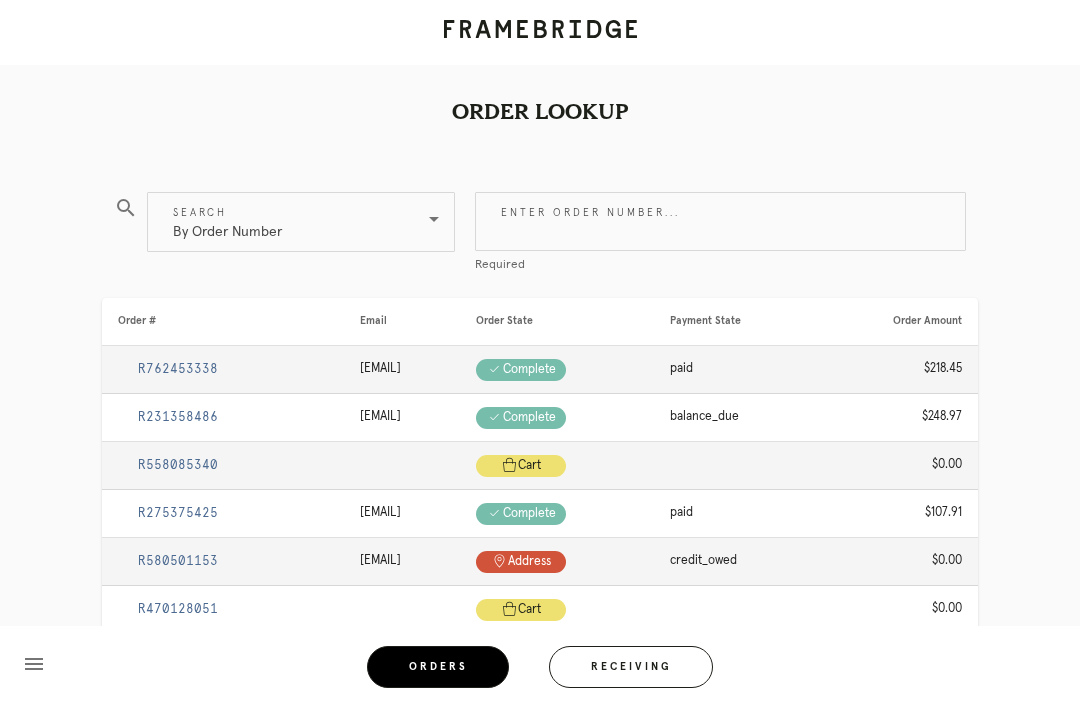 click on "Receiving" at bounding box center [631, 667] 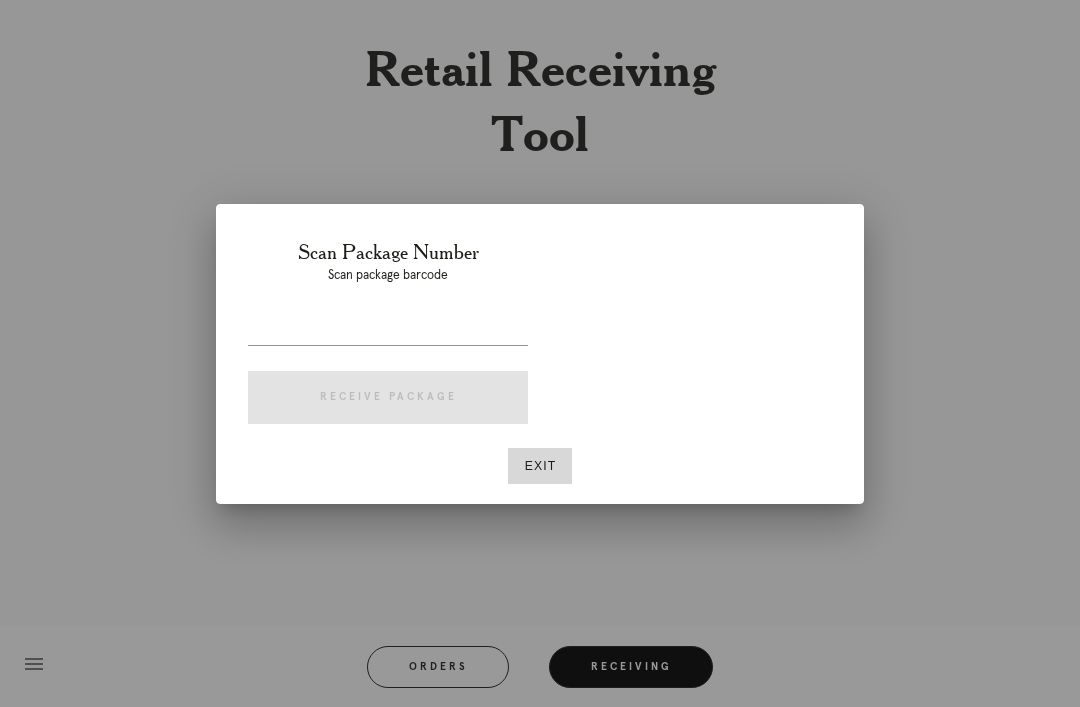 scroll, scrollTop: 64, scrollLeft: 0, axis: vertical 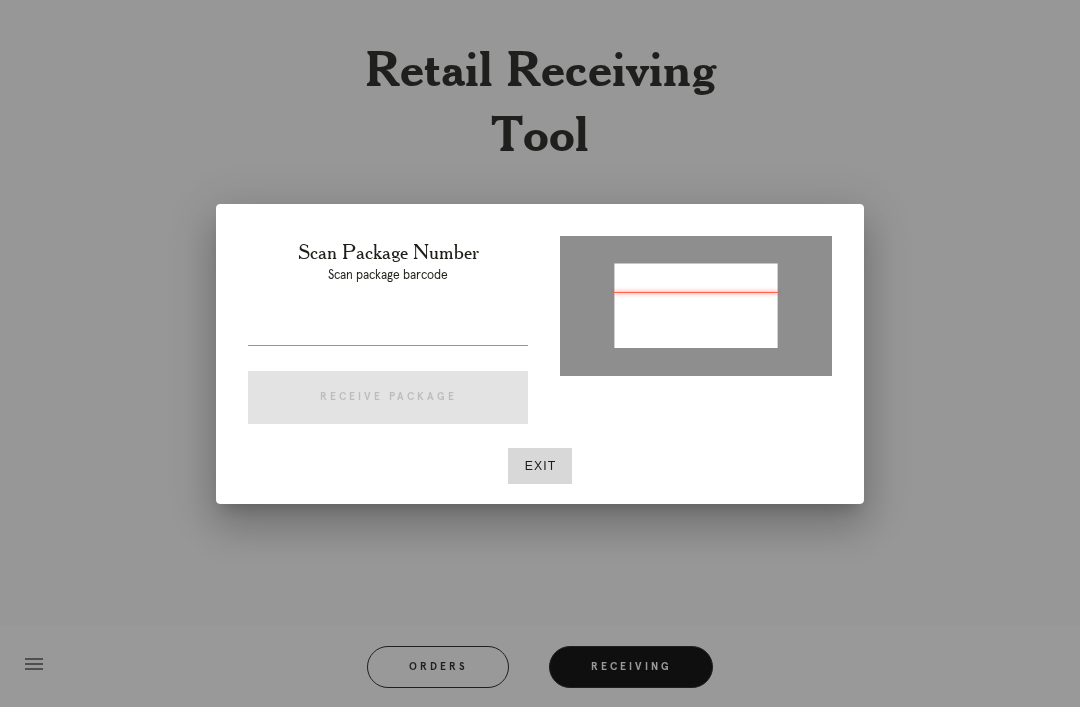 type on "P835112220602898" 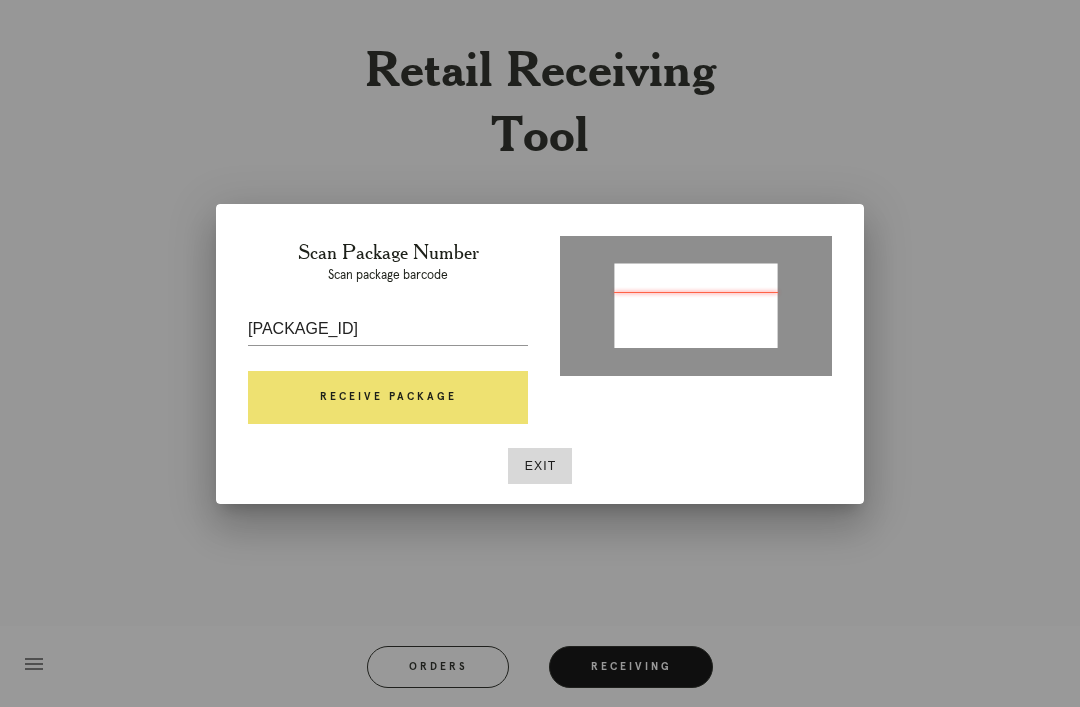 click on "Receive Package" at bounding box center (388, 398) 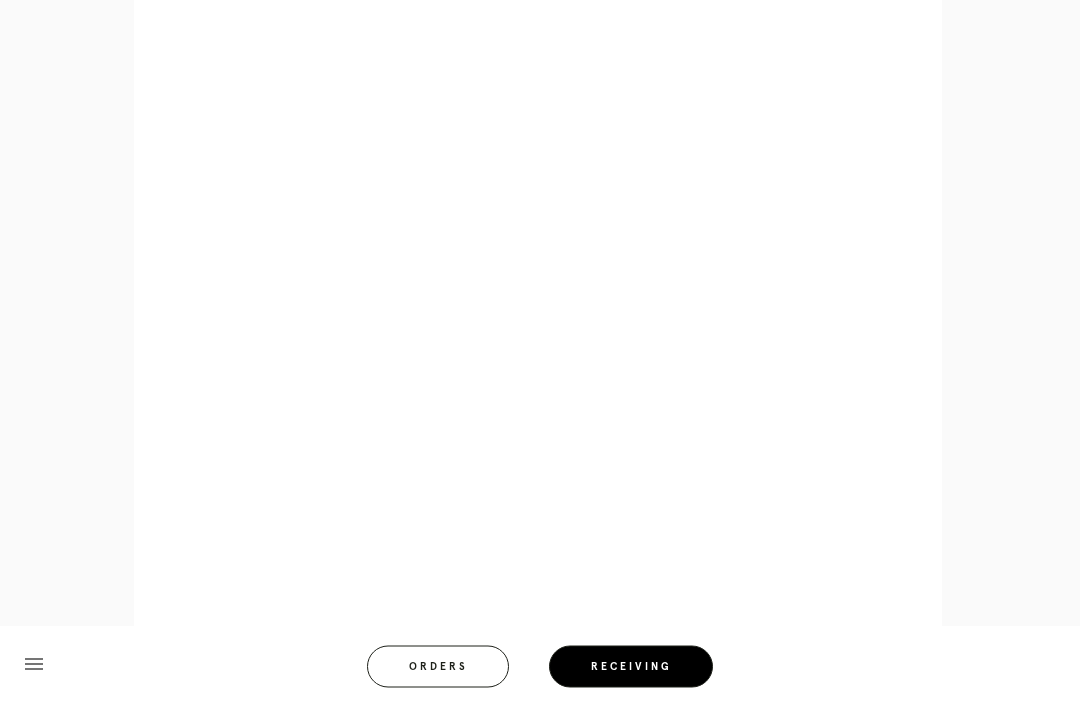 scroll, scrollTop: 858, scrollLeft: 0, axis: vertical 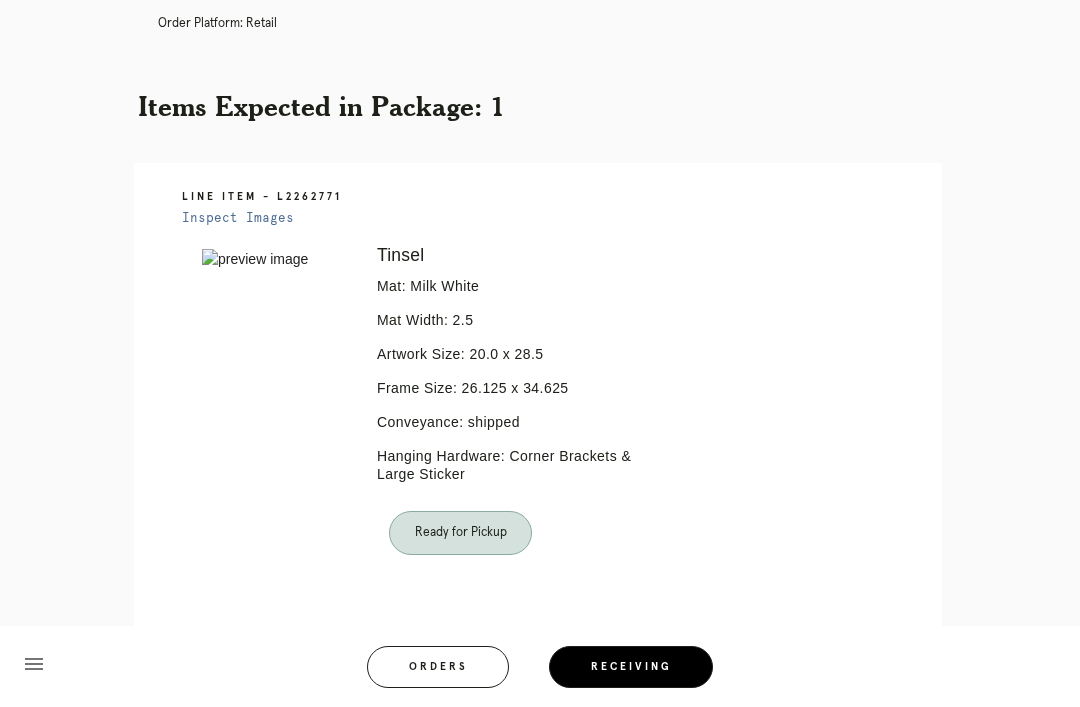 click on "Orders" at bounding box center (438, 667) 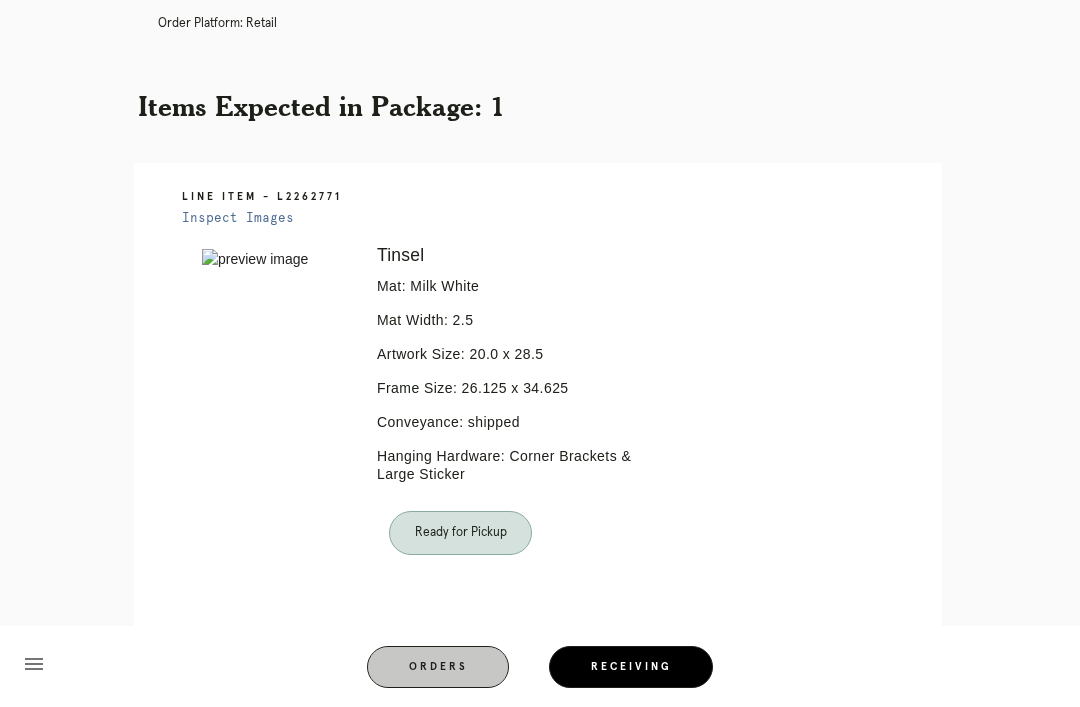 scroll, scrollTop: 0, scrollLeft: 0, axis: both 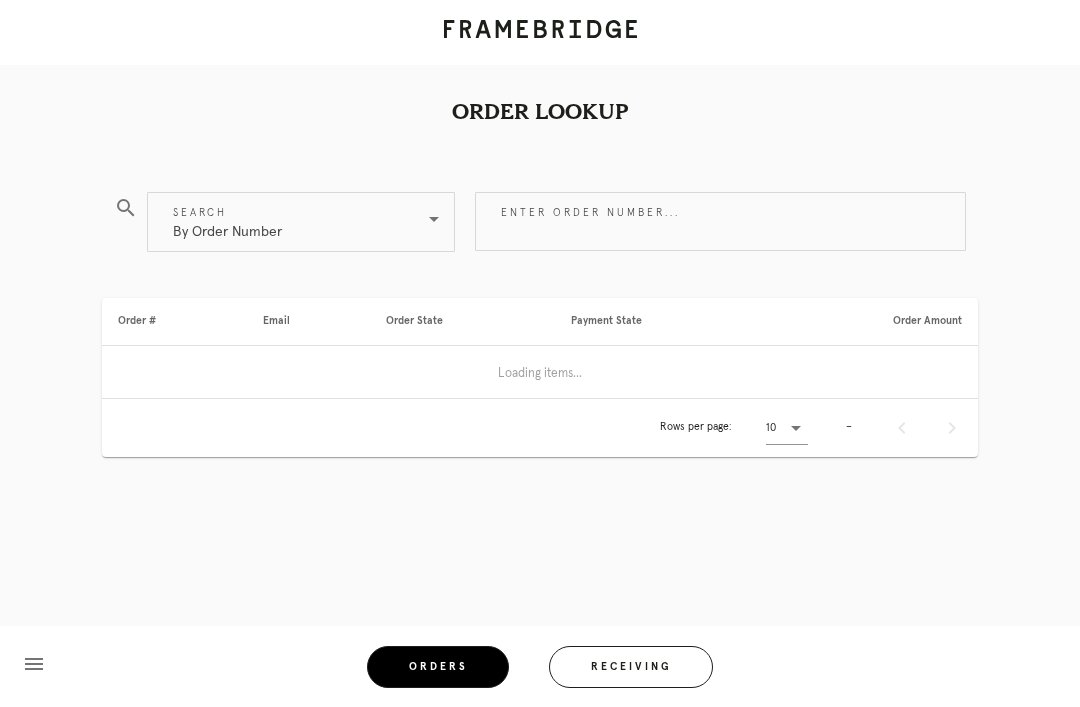 click on "Receiving" at bounding box center [631, 667] 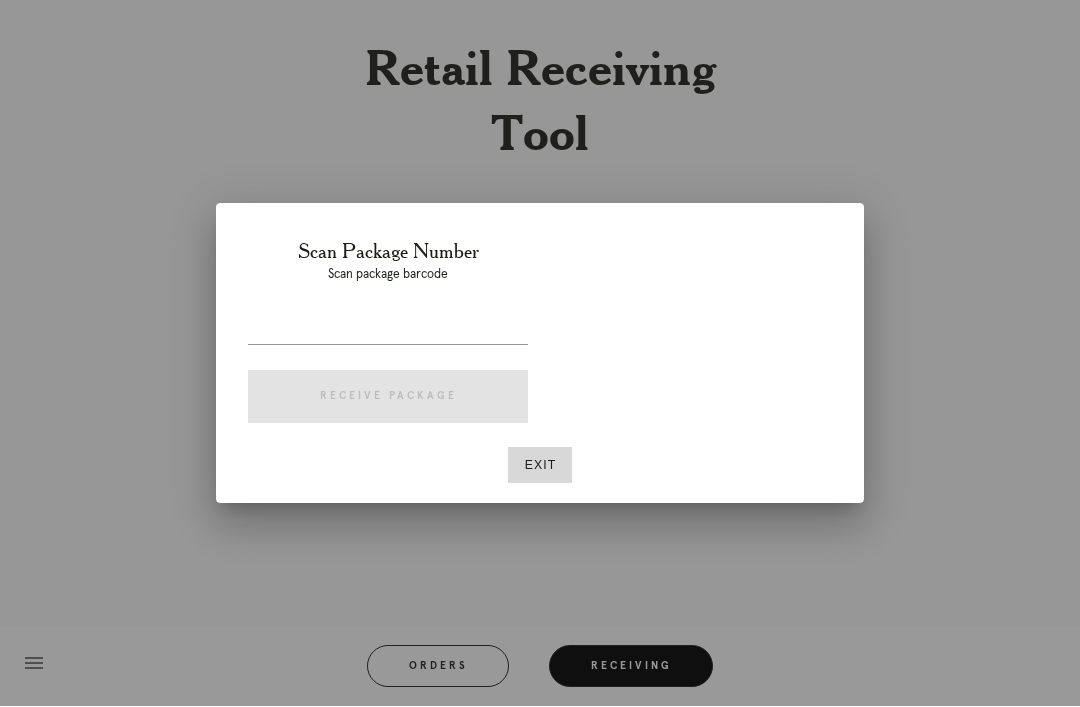 scroll, scrollTop: 64, scrollLeft: 0, axis: vertical 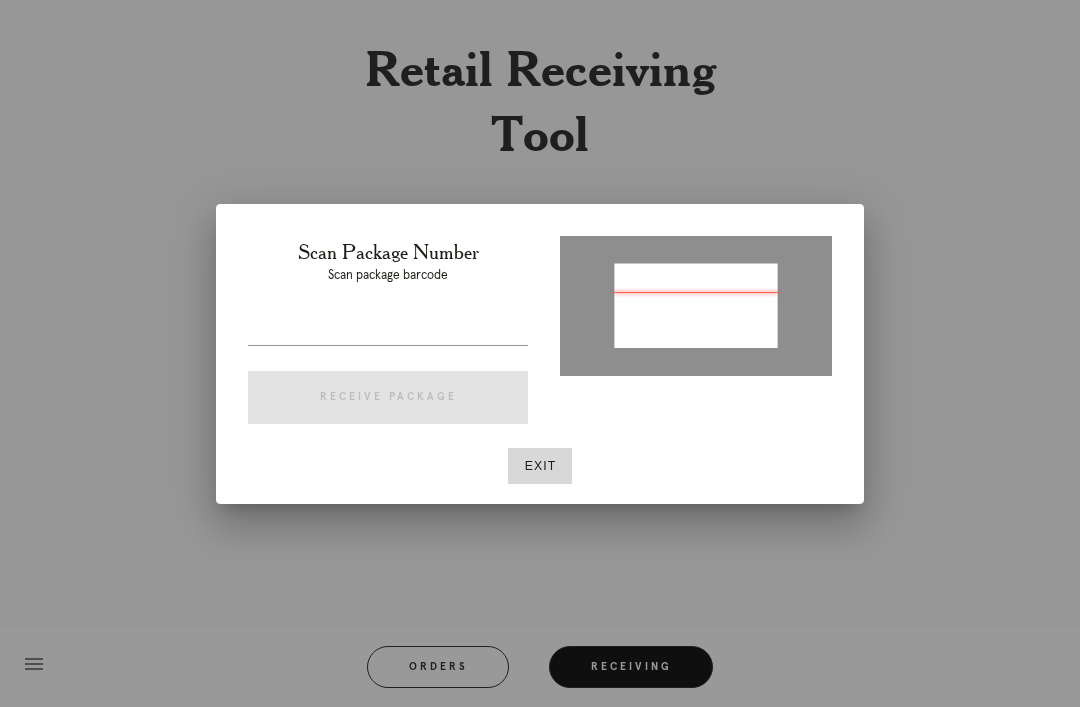 type on "P895525213298629" 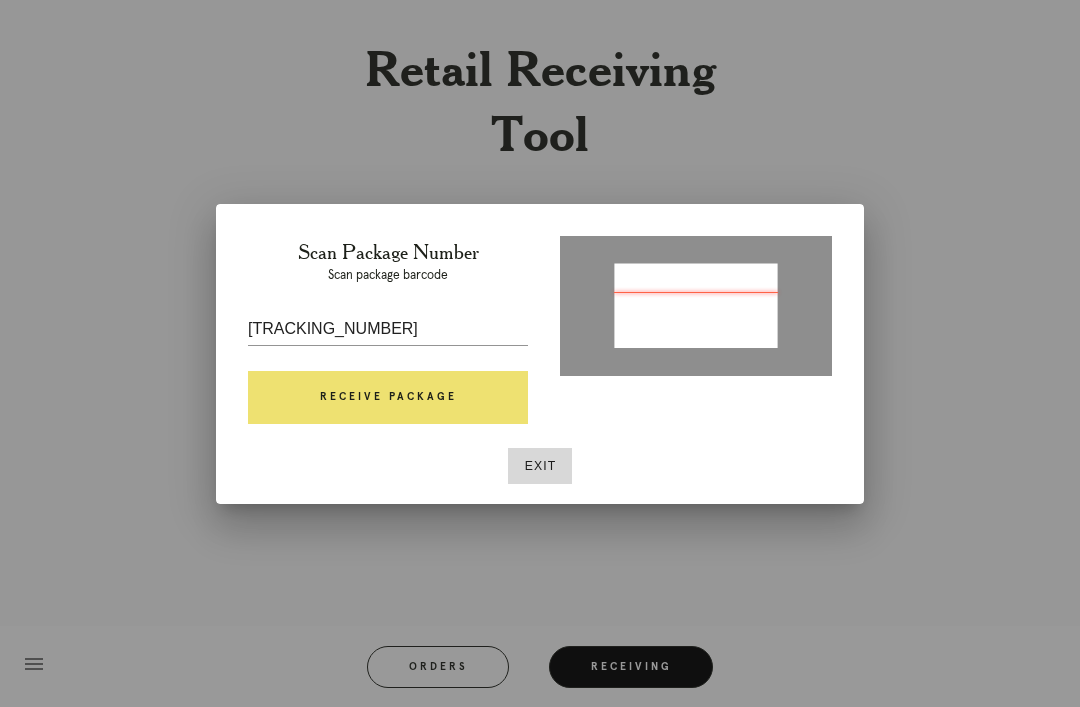 click on "Receive Package" at bounding box center [388, 398] 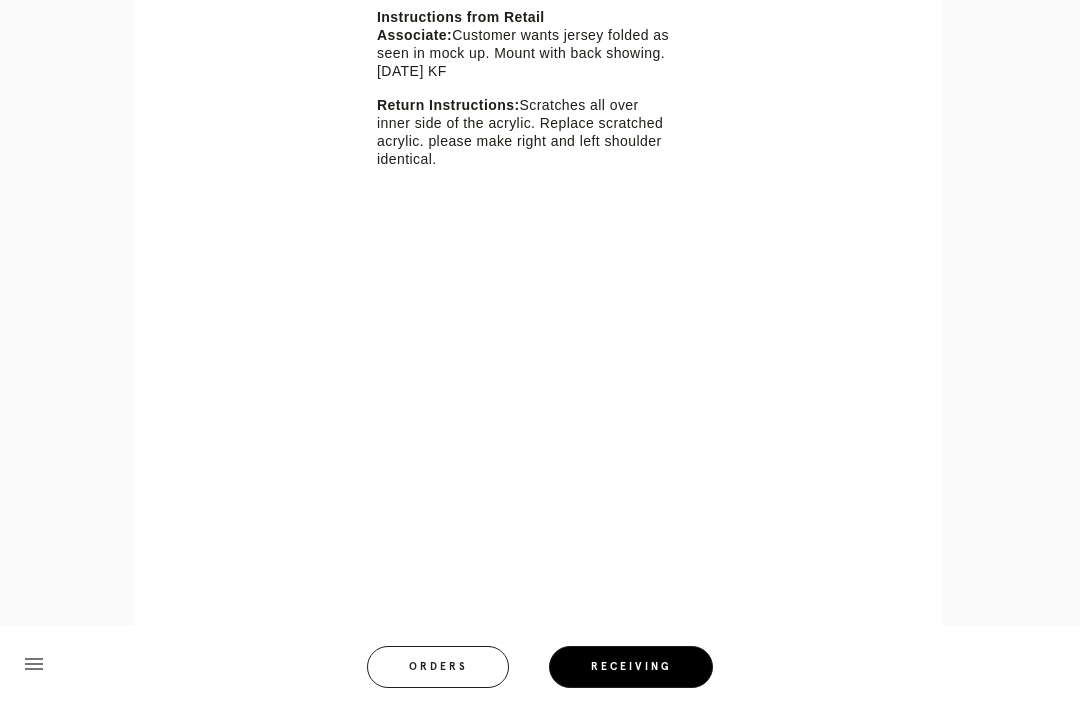 scroll, scrollTop: 885, scrollLeft: 0, axis: vertical 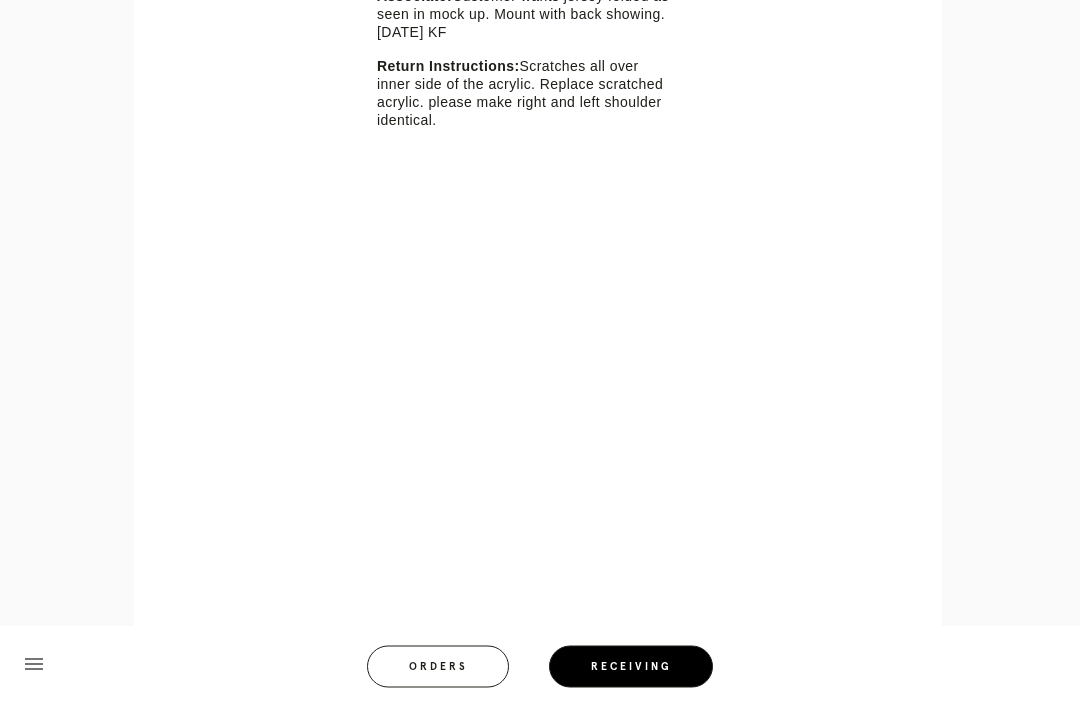 click on "menu
Orders
Receiving" at bounding box center (540, 666) 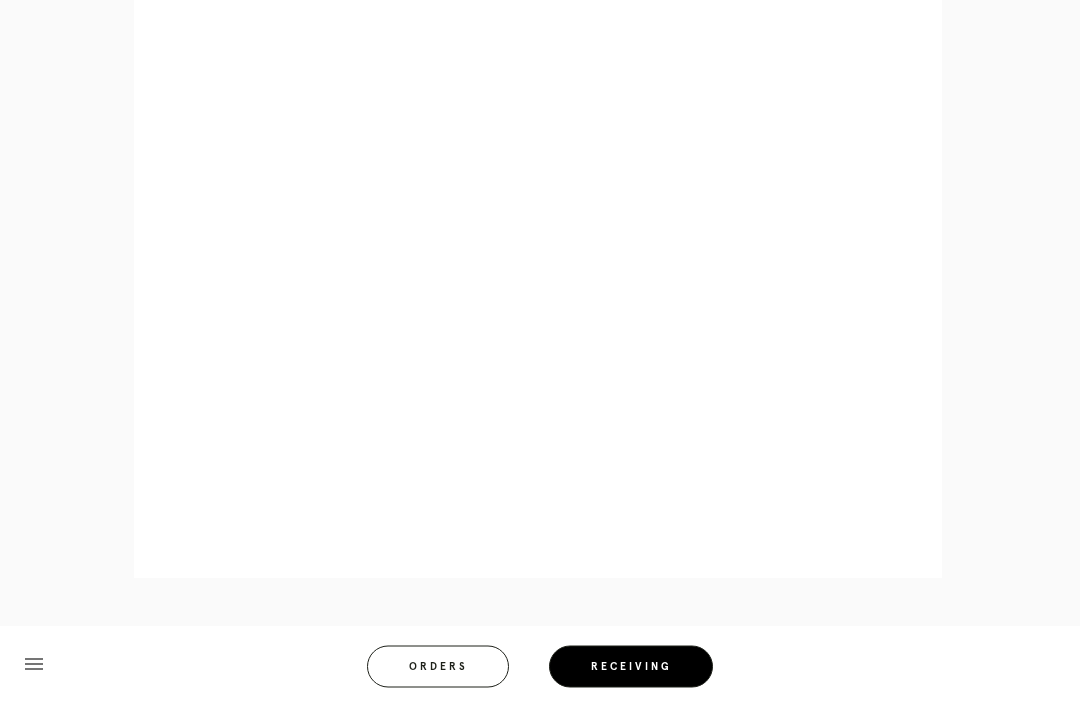 scroll, scrollTop: 1050, scrollLeft: 0, axis: vertical 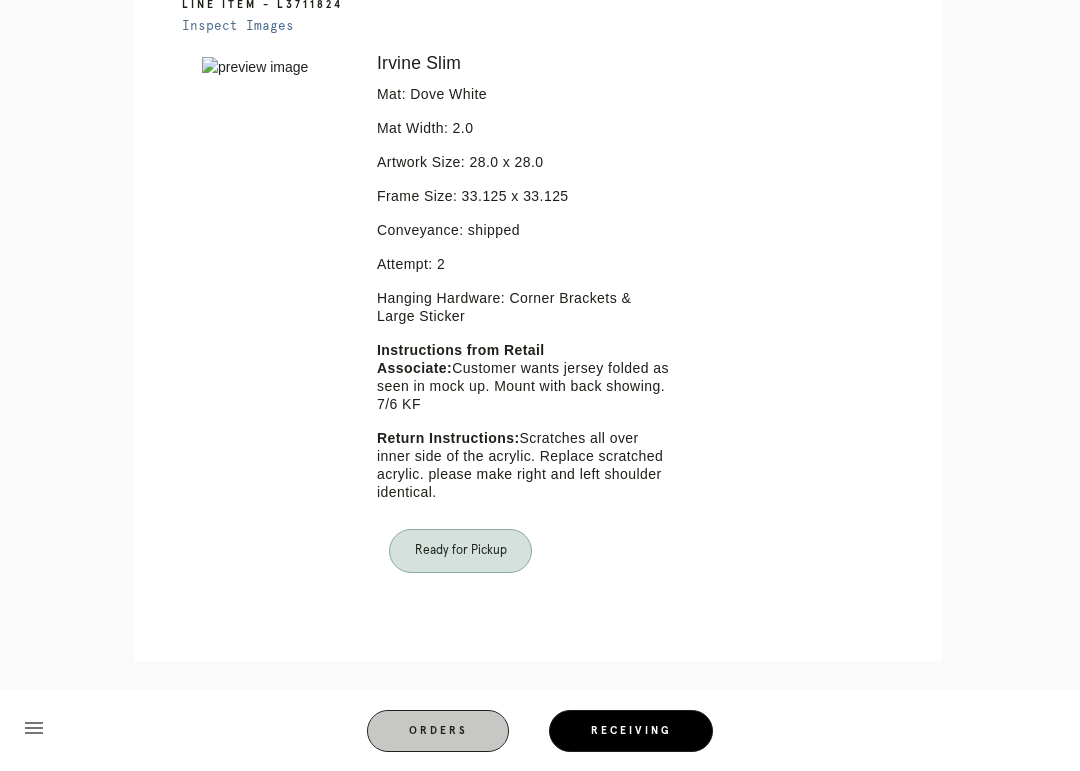 click on "Orders" at bounding box center [438, 731] 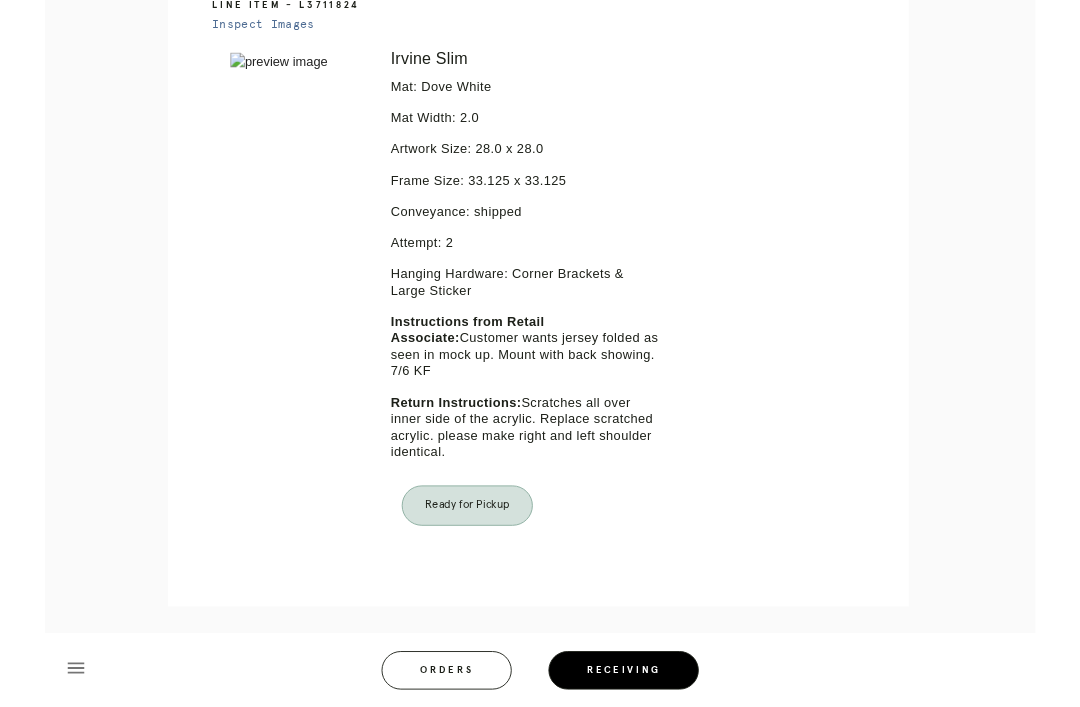 scroll, scrollTop: 0, scrollLeft: 0, axis: both 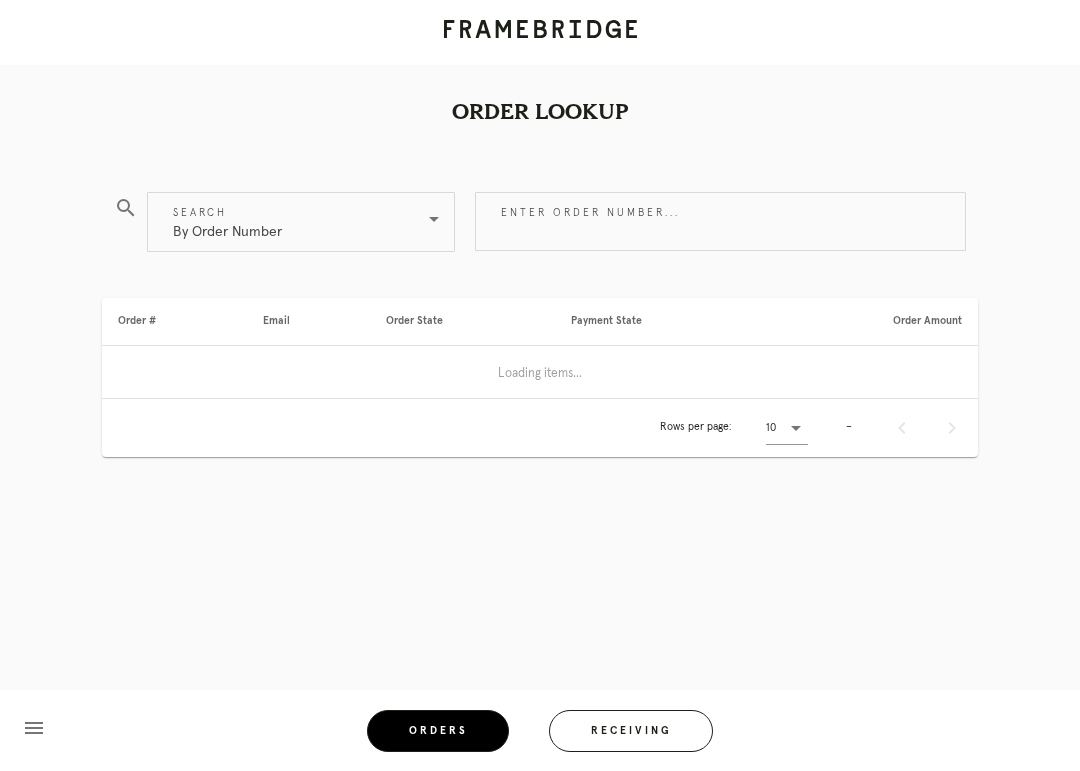 click on "Receiving" at bounding box center (631, 731) 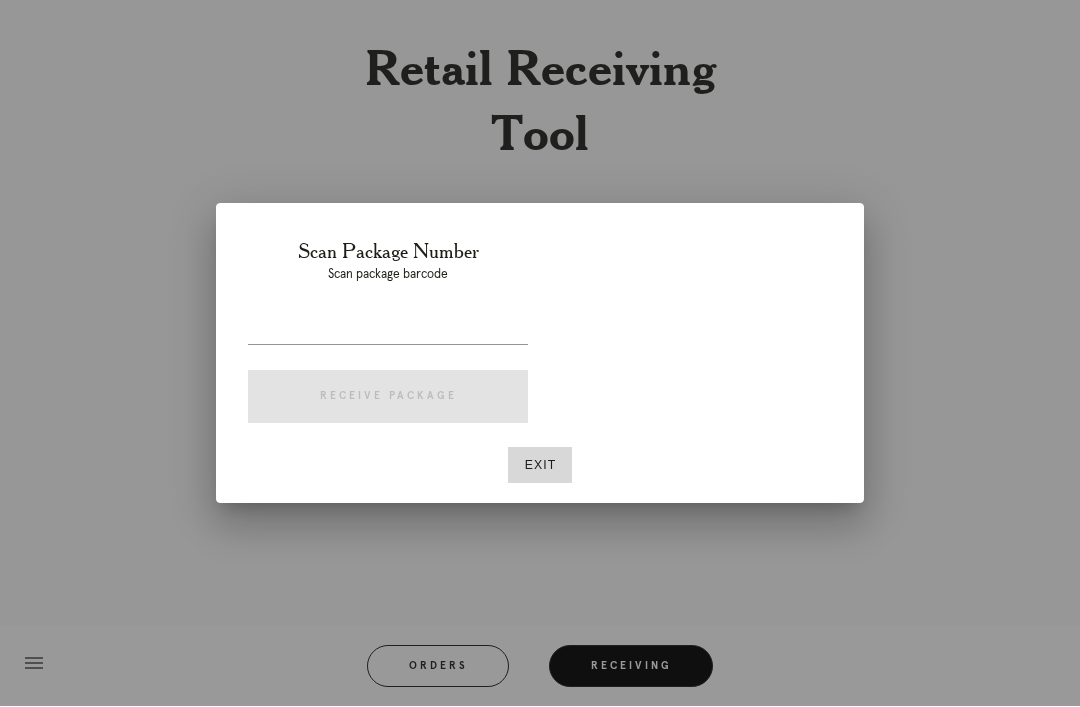 scroll, scrollTop: 64, scrollLeft: 0, axis: vertical 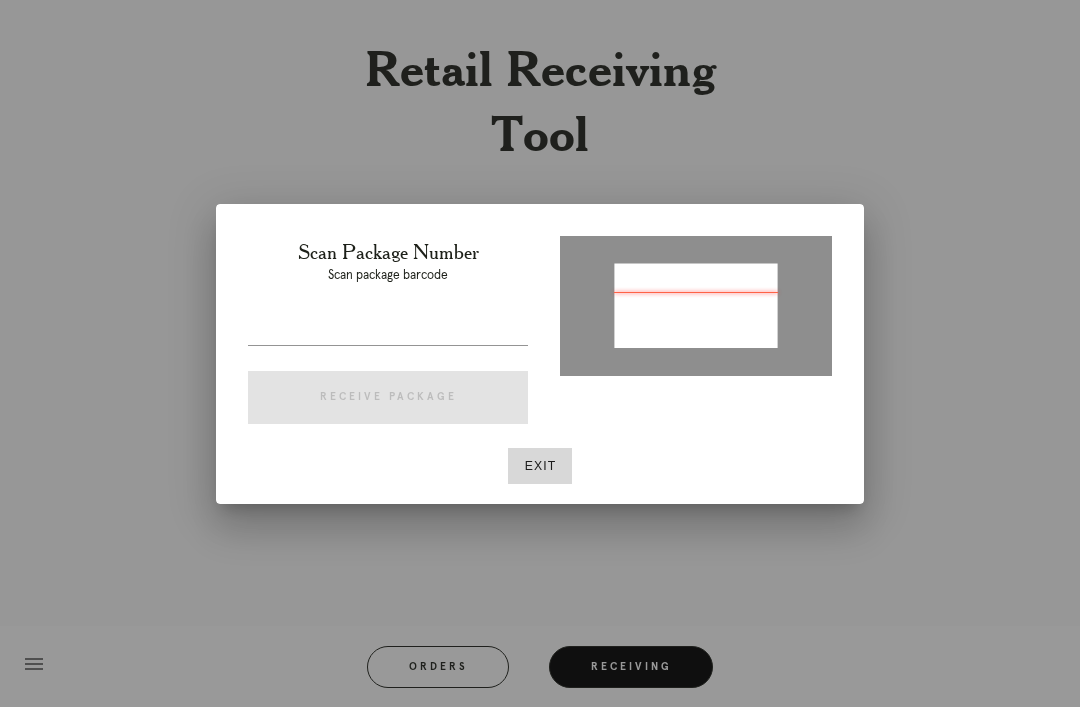 type on "P791105871439241" 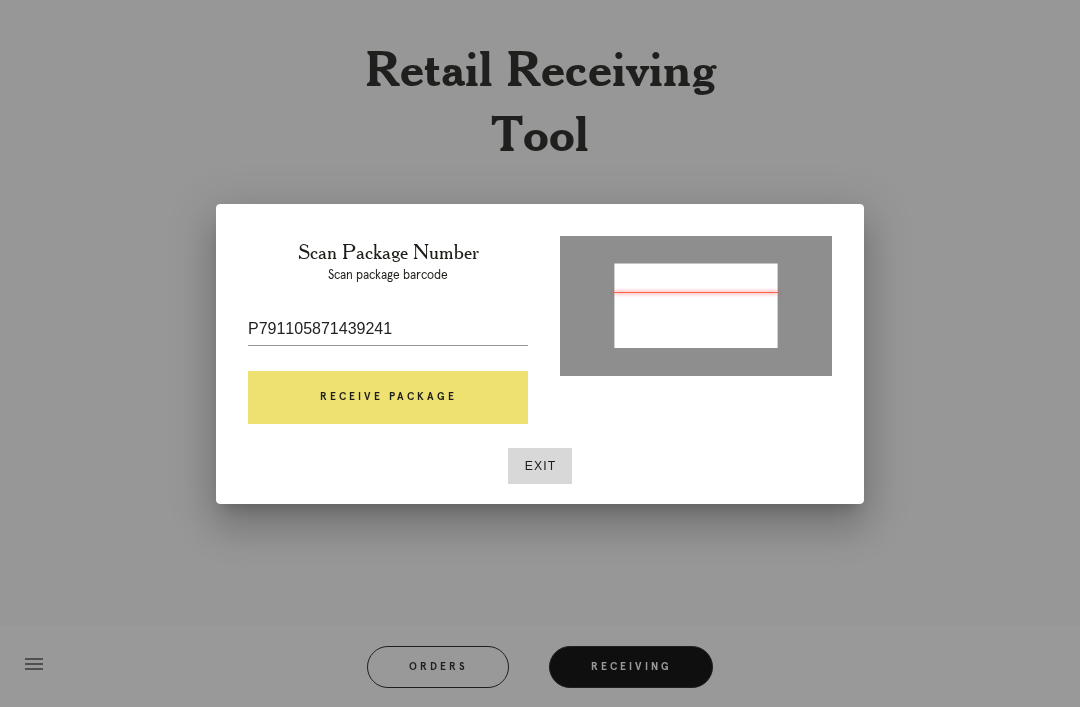 click on "Receive Package" at bounding box center (388, 398) 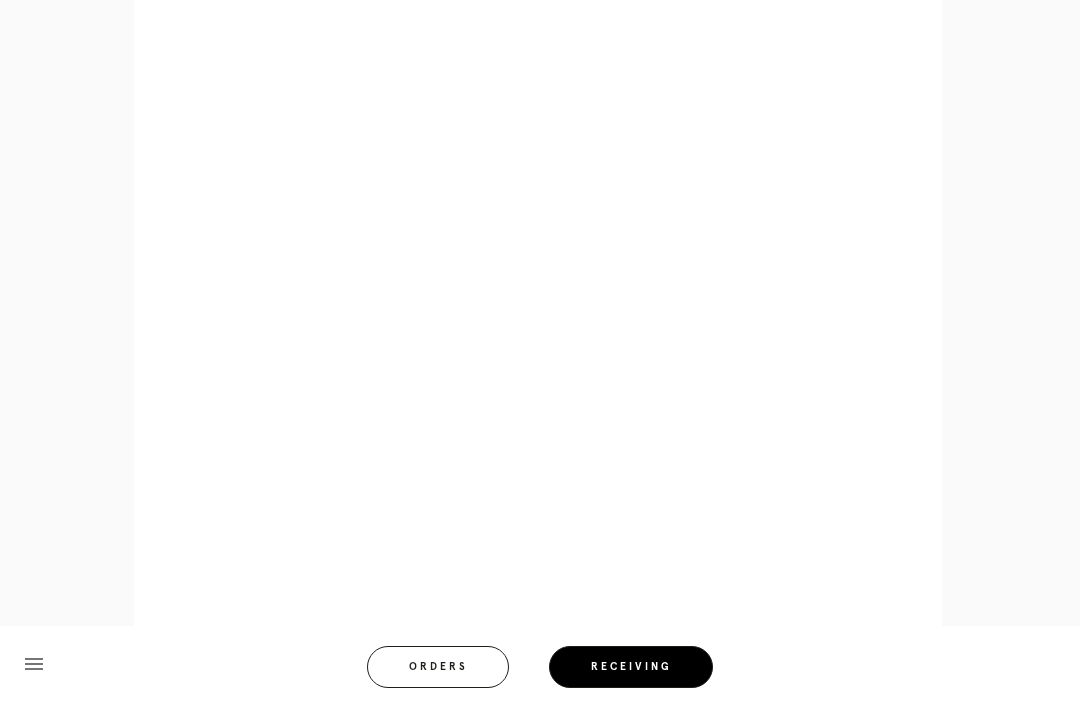 scroll, scrollTop: 808, scrollLeft: 0, axis: vertical 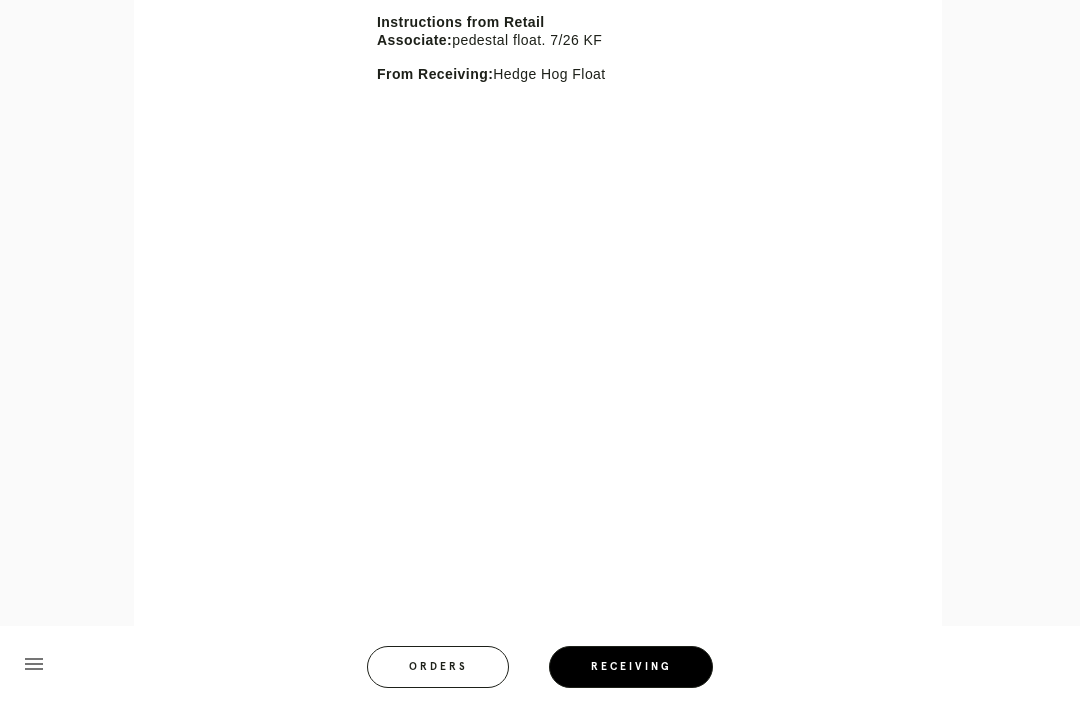 click on "menu
Orders
Receiving
Logged in as:   katie.fernandez@framebridge.com   New Canaan
Logout" at bounding box center (540, 673) 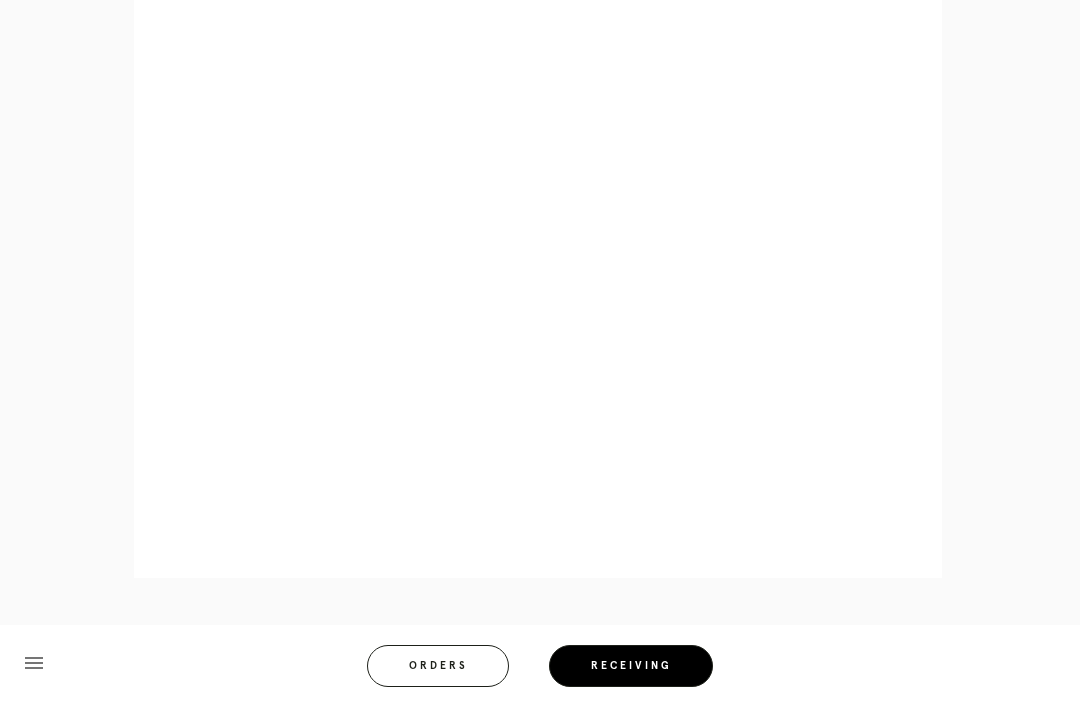 scroll, scrollTop: 944, scrollLeft: 0, axis: vertical 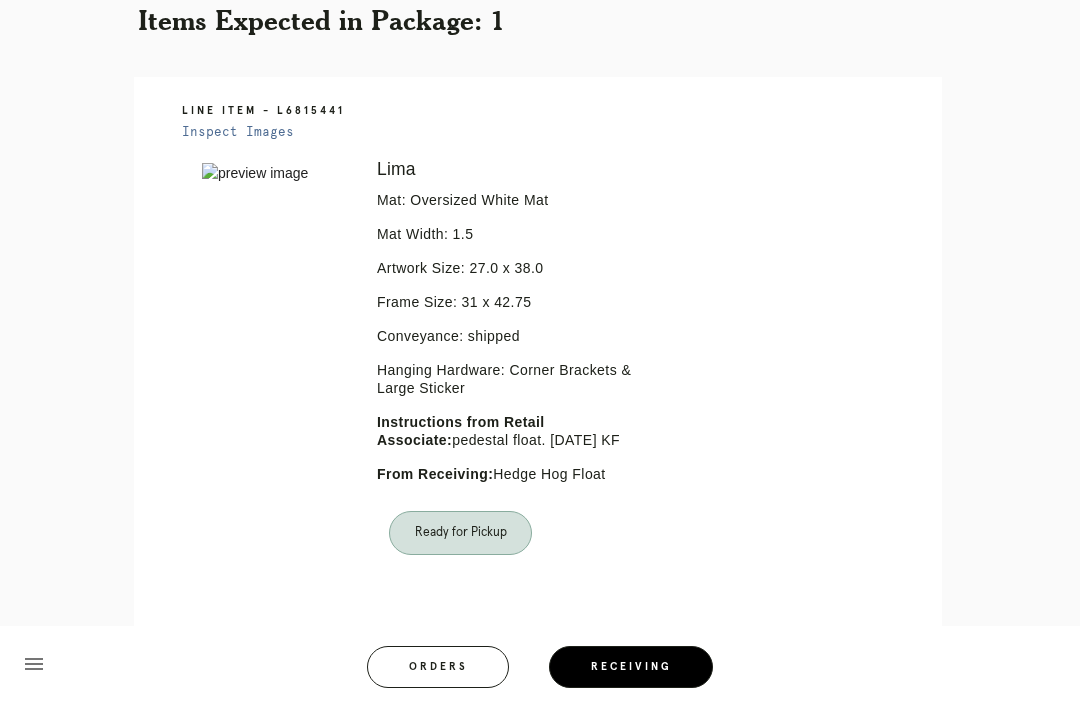 click on "Orders" at bounding box center [438, 667] 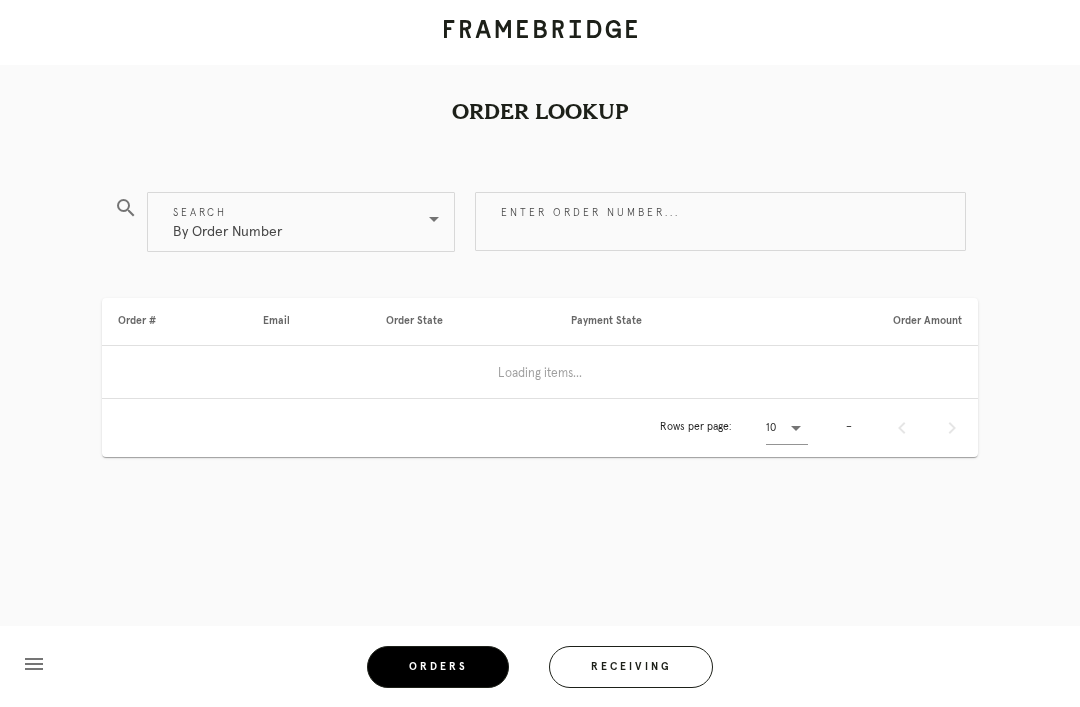 scroll, scrollTop: 0, scrollLeft: 0, axis: both 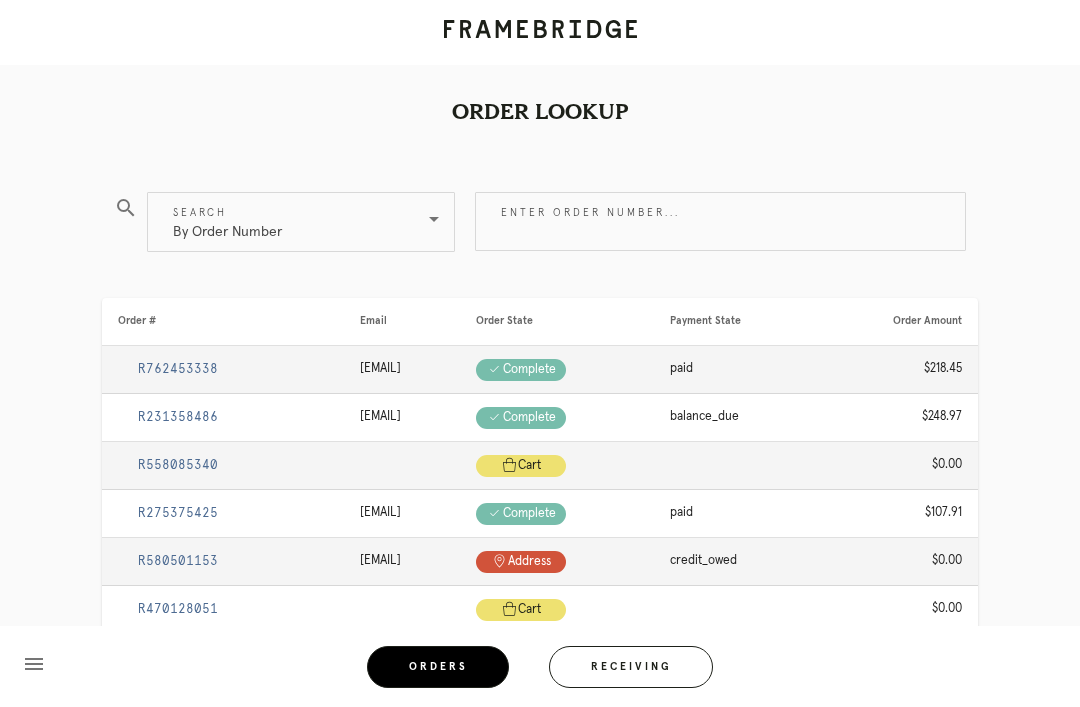 click on "Receiving" at bounding box center (631, 667) 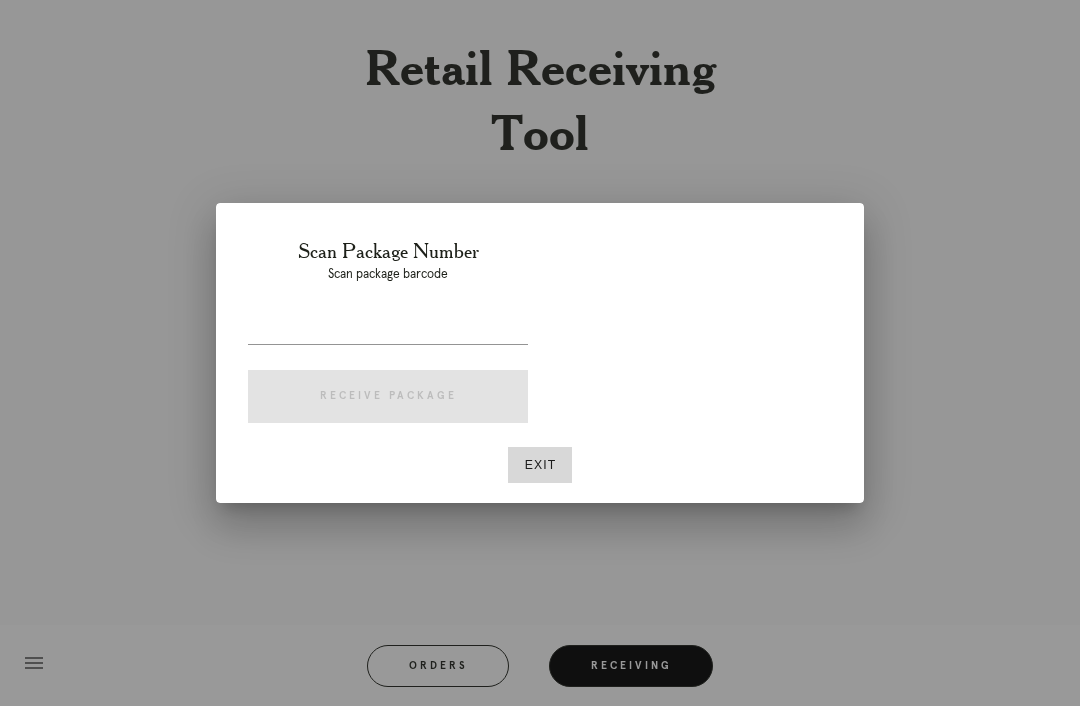 scroll, scrollTop: 64, scrollLeft: 0, axis: vertical 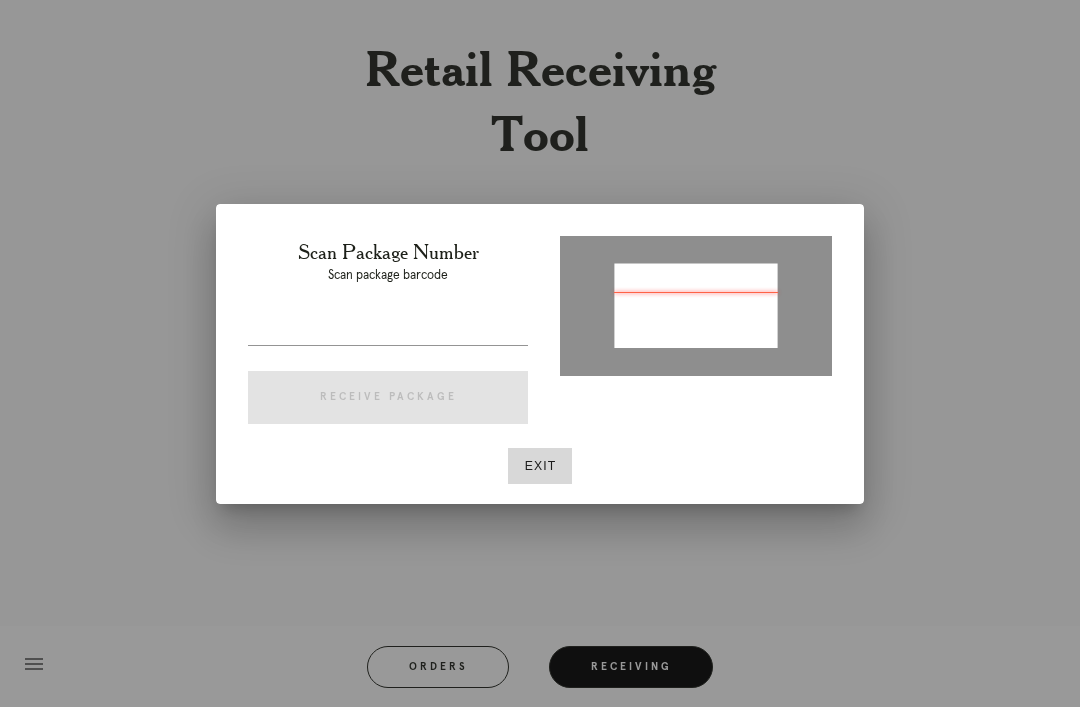 type on "P917699209113808" 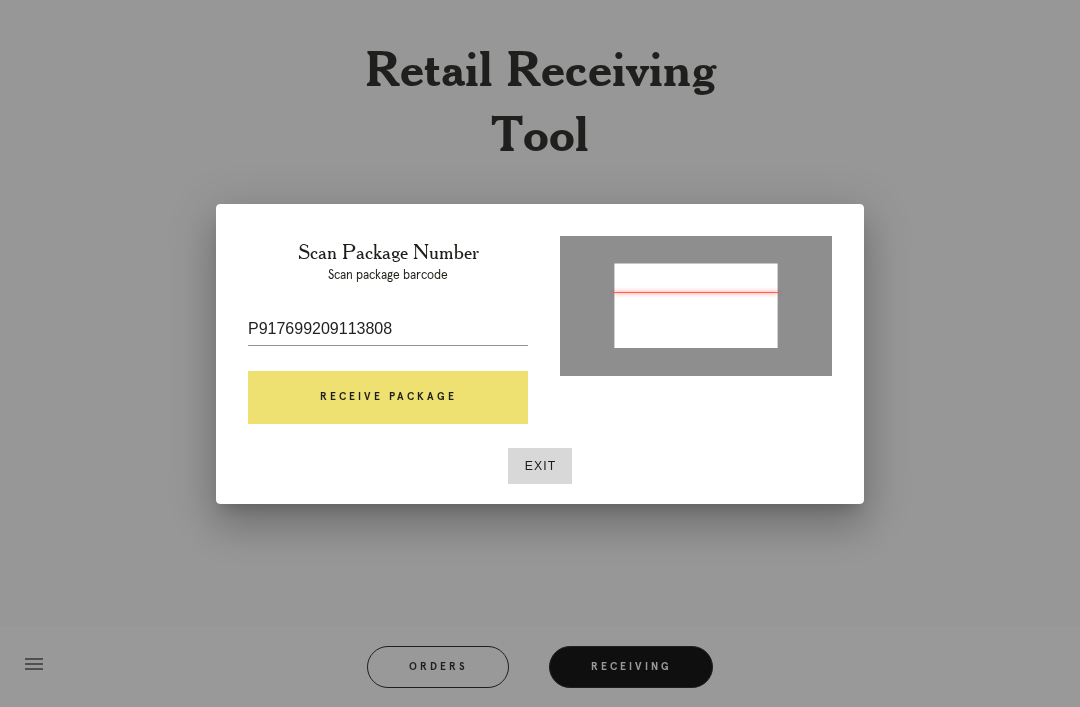 click on "Receive Package" at bounding box center (388, 398) 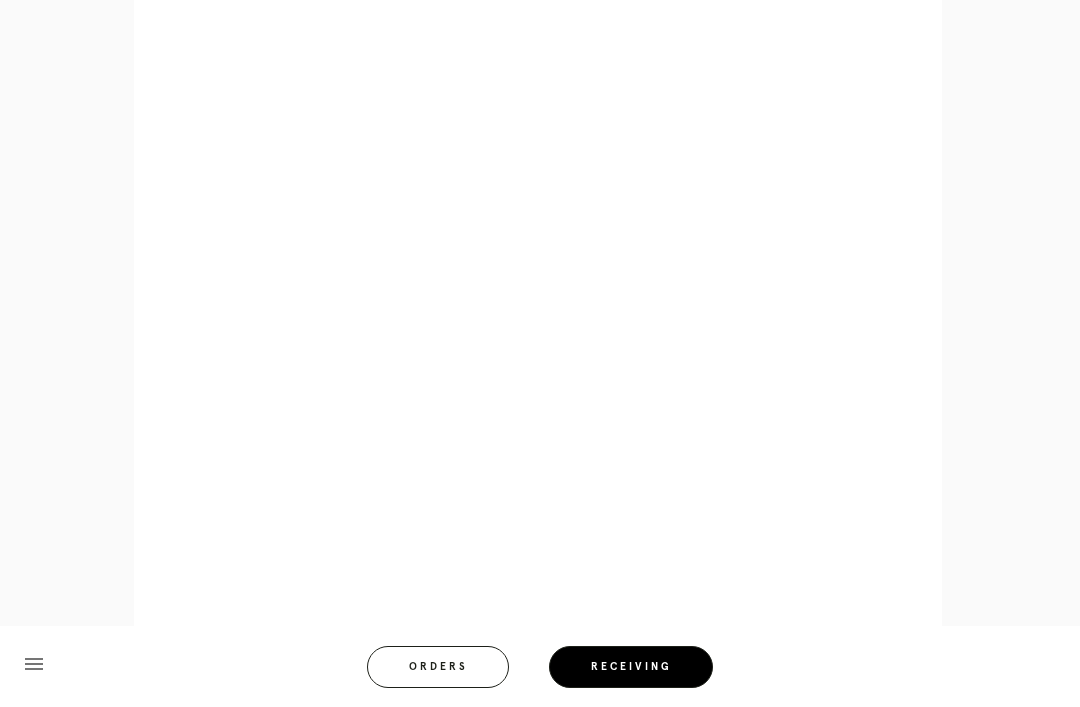 scroll, scrollTop: 962, scrollLeft: 0, axis: vertical 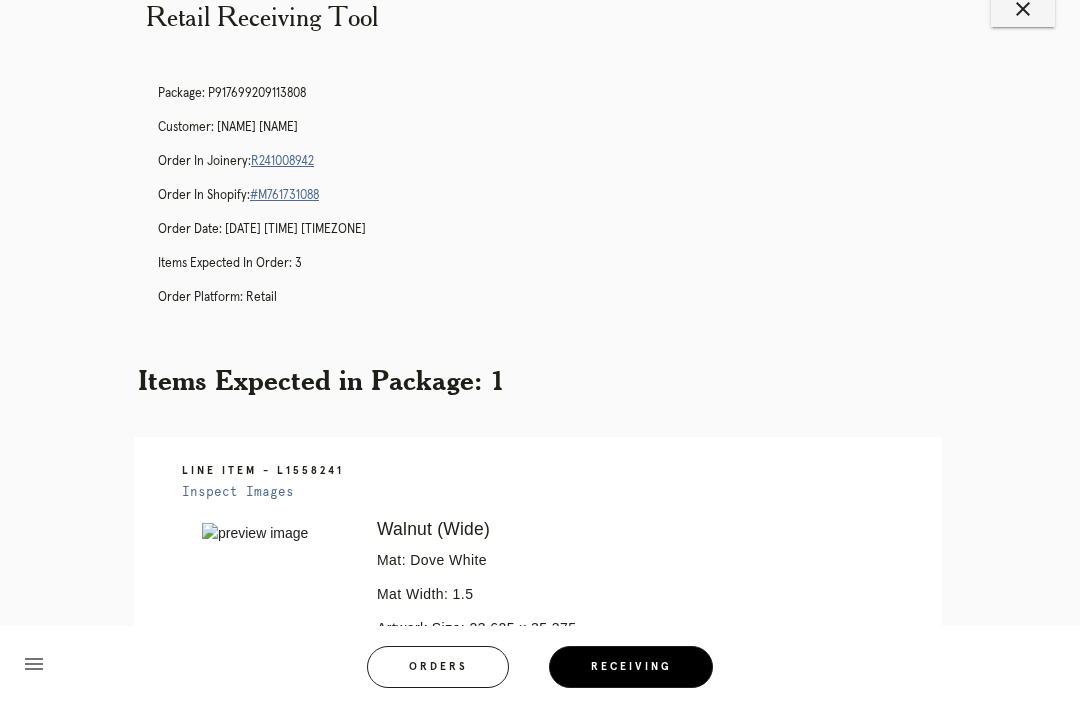 click on "Orders" at bounding box center (438, 667) 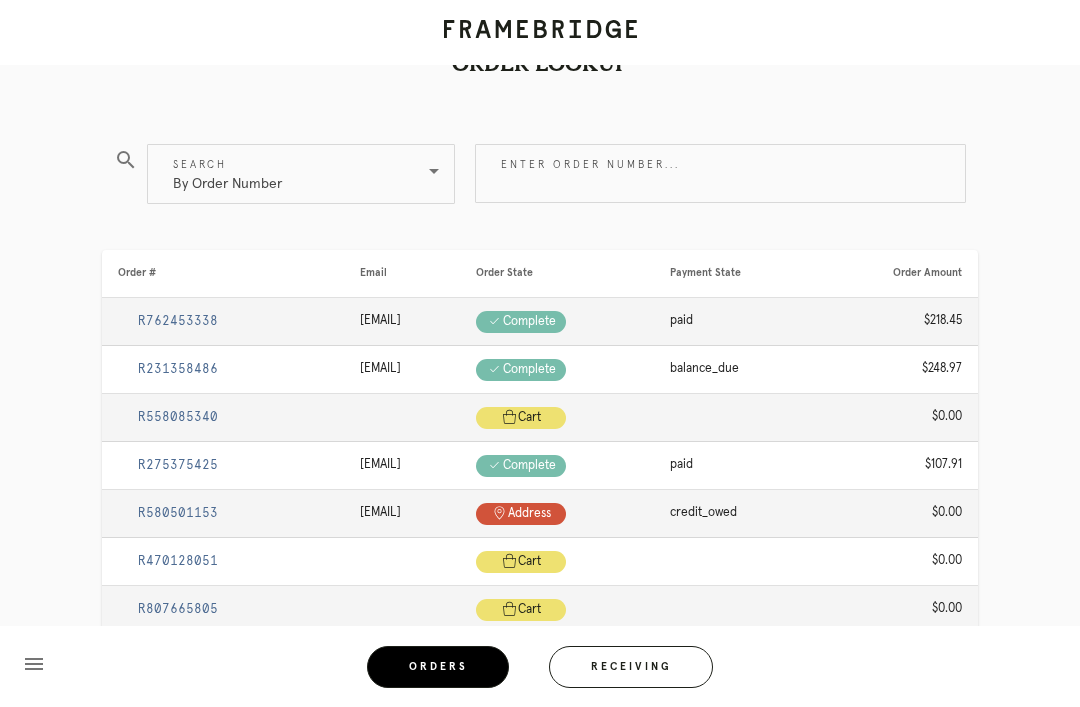 click on "Receiving" at bounding box center (631, 667) 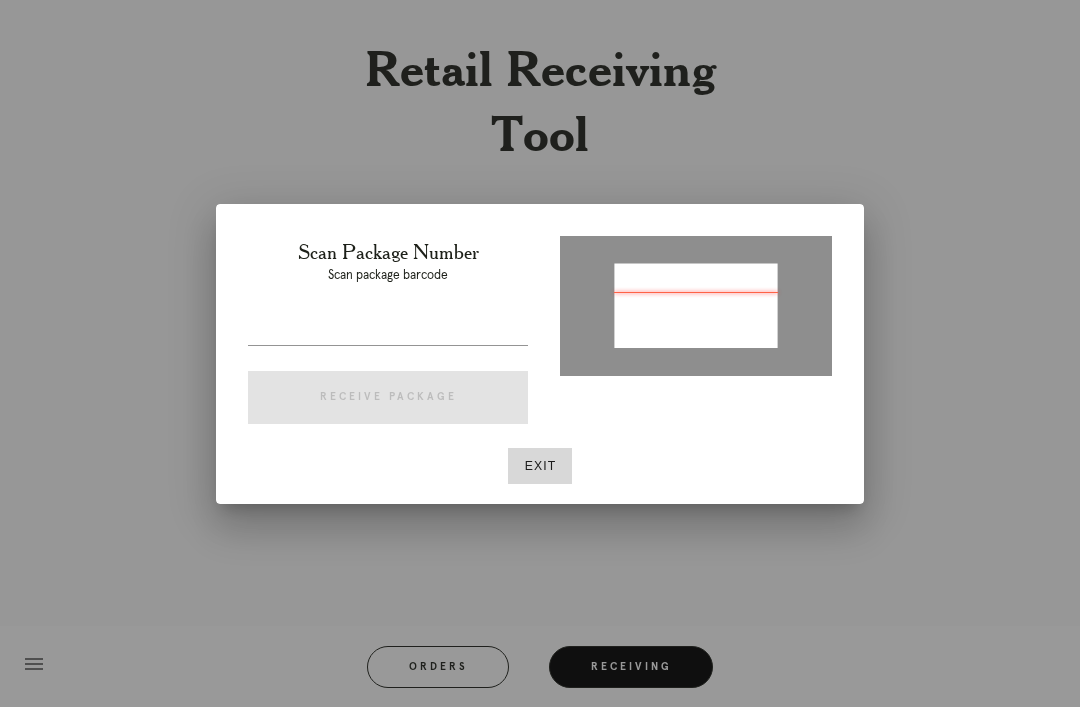 type on "P202354841268512" 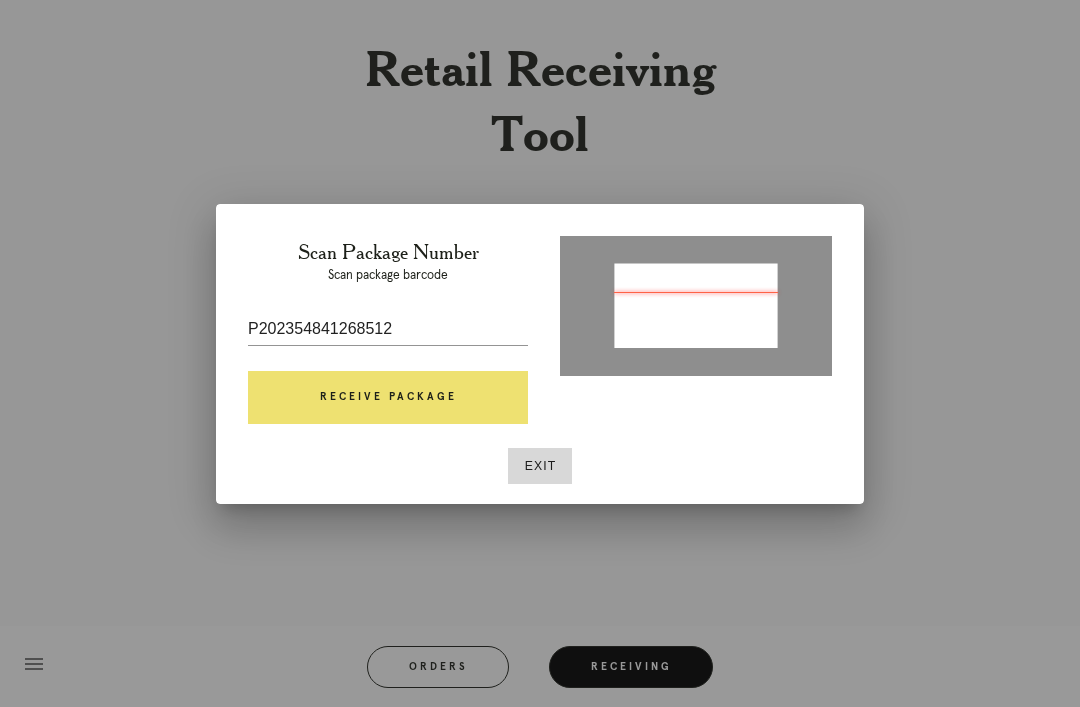 click on "Receive Package" at bounding box center (388, 398) 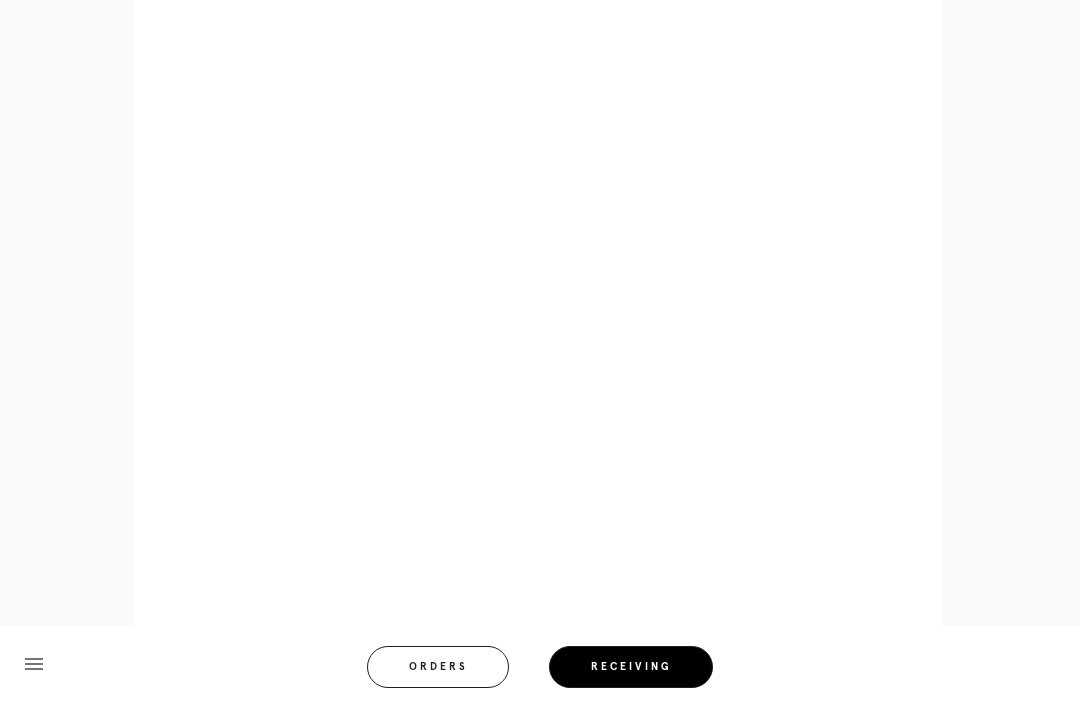 scroll, scrollTop: 910, scrollLeft: 0, axis: vertical 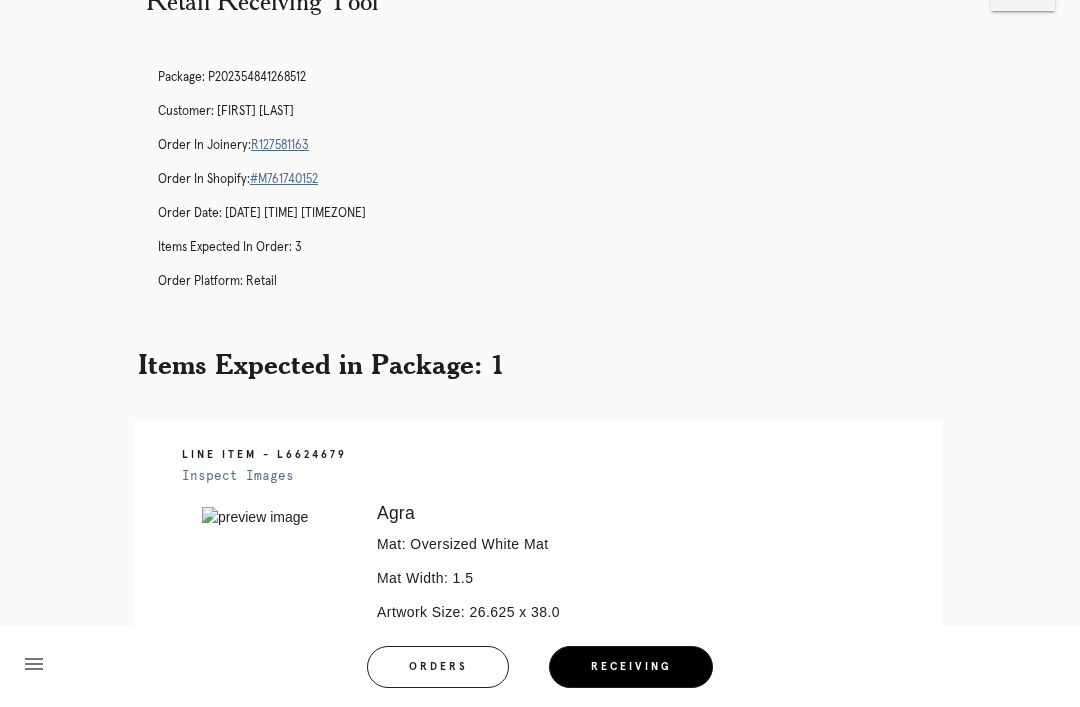 click on "Orders" at bounding box center (438, 667) 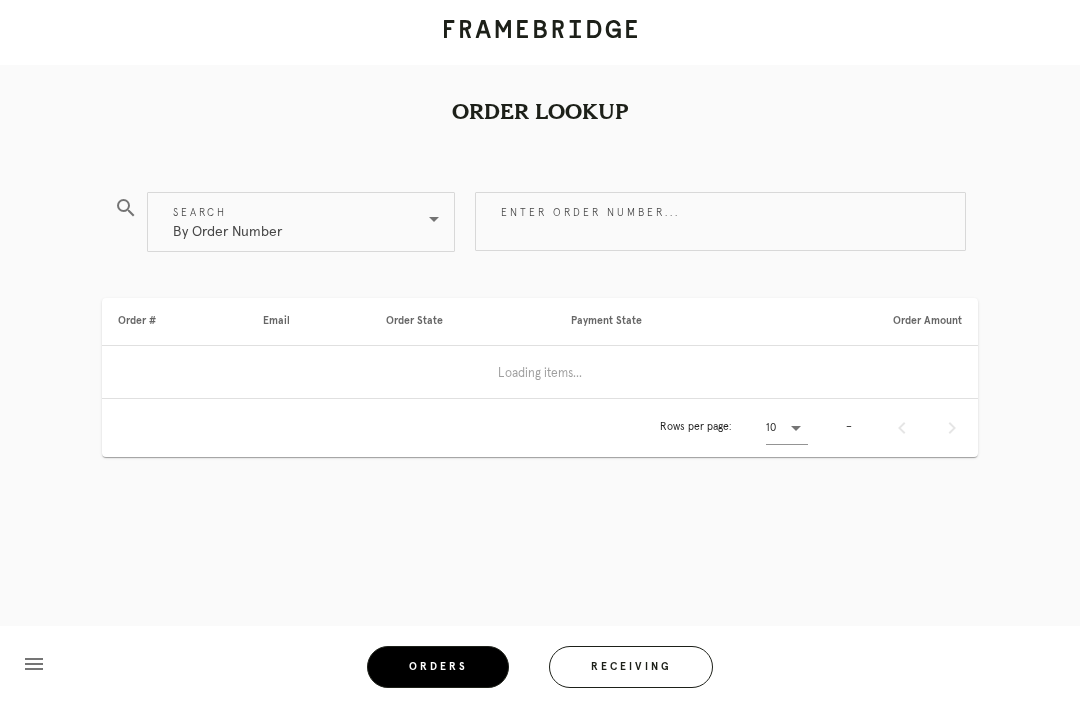 click on "Receiving" at bounding box center [631, 667] 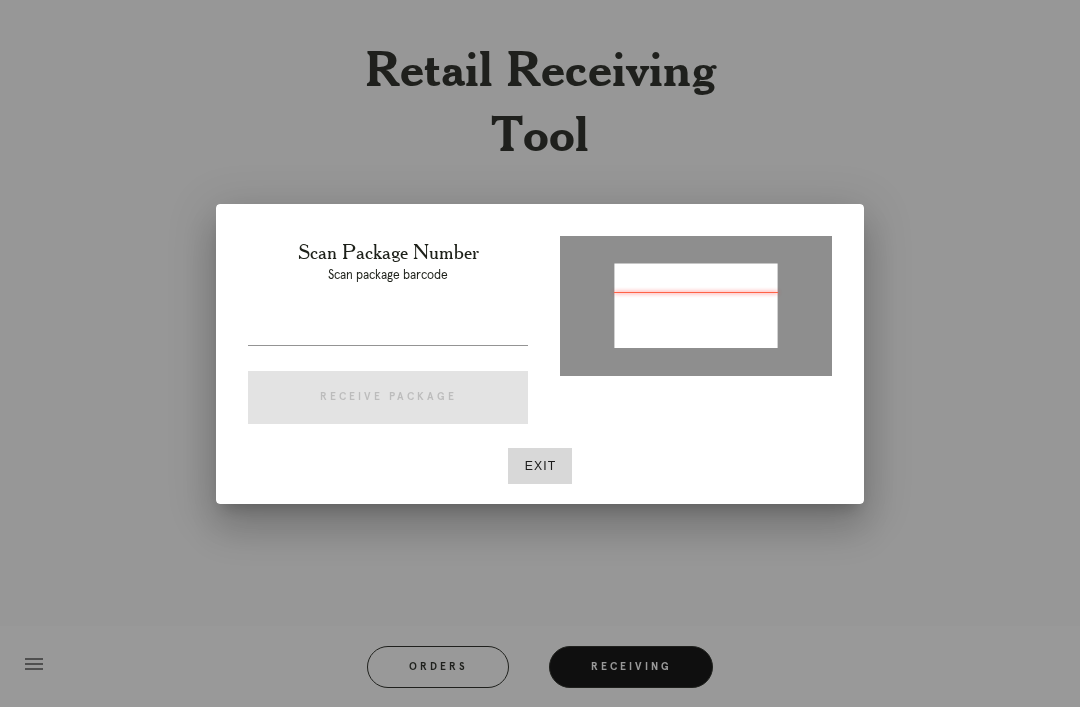 type on "P146100198755480" 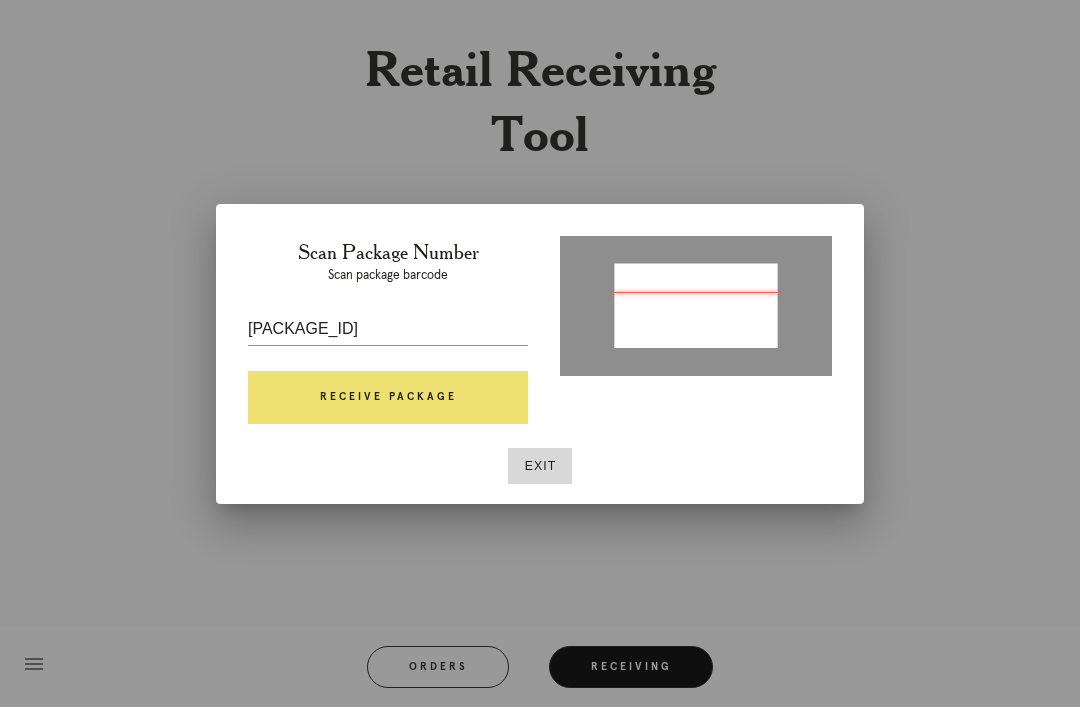 click on "Receive Package" at bounding box center (388, 398) 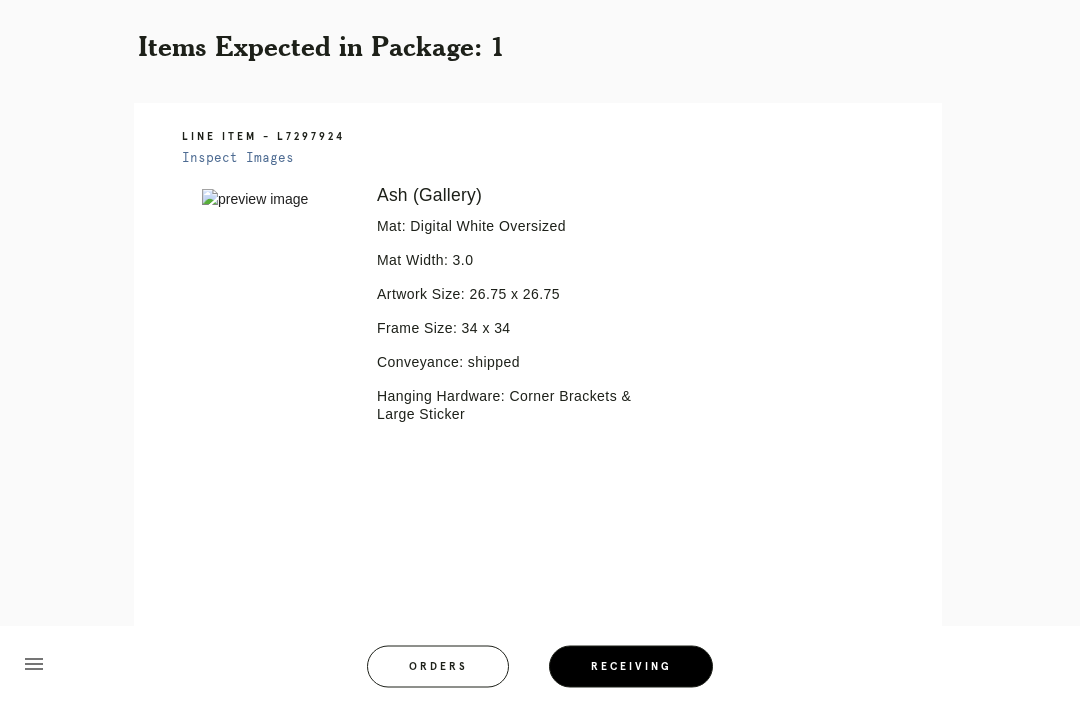 scroll, scrollTop: 382, scrollLeft: 0, axis: vertical 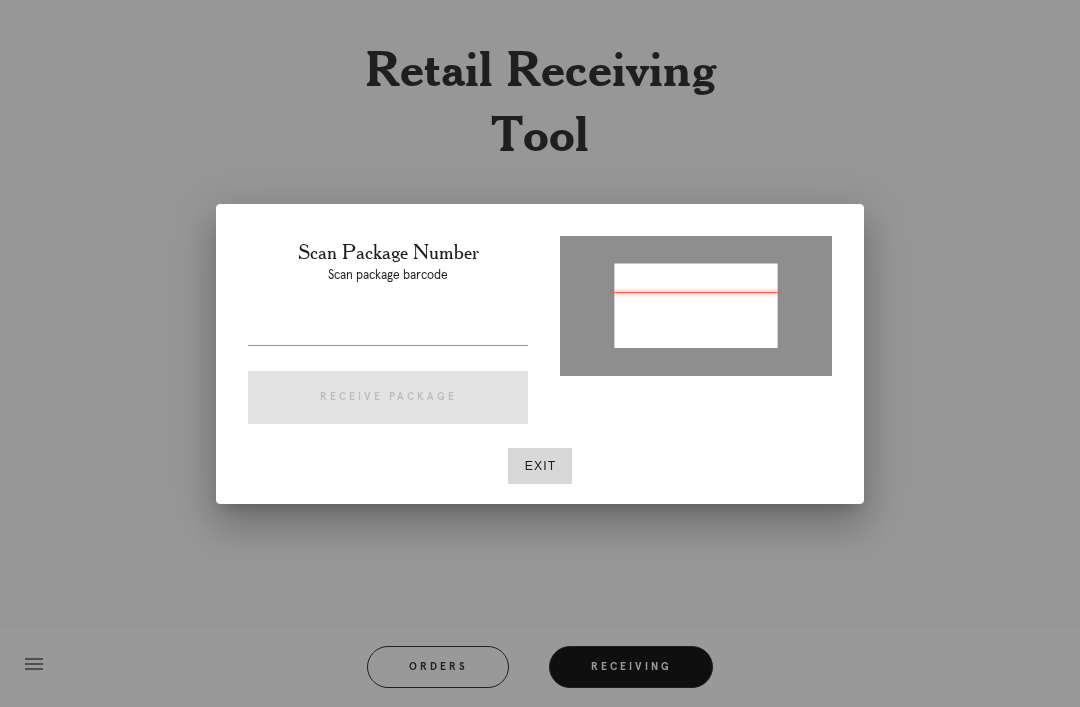 type on "P146100198755480" 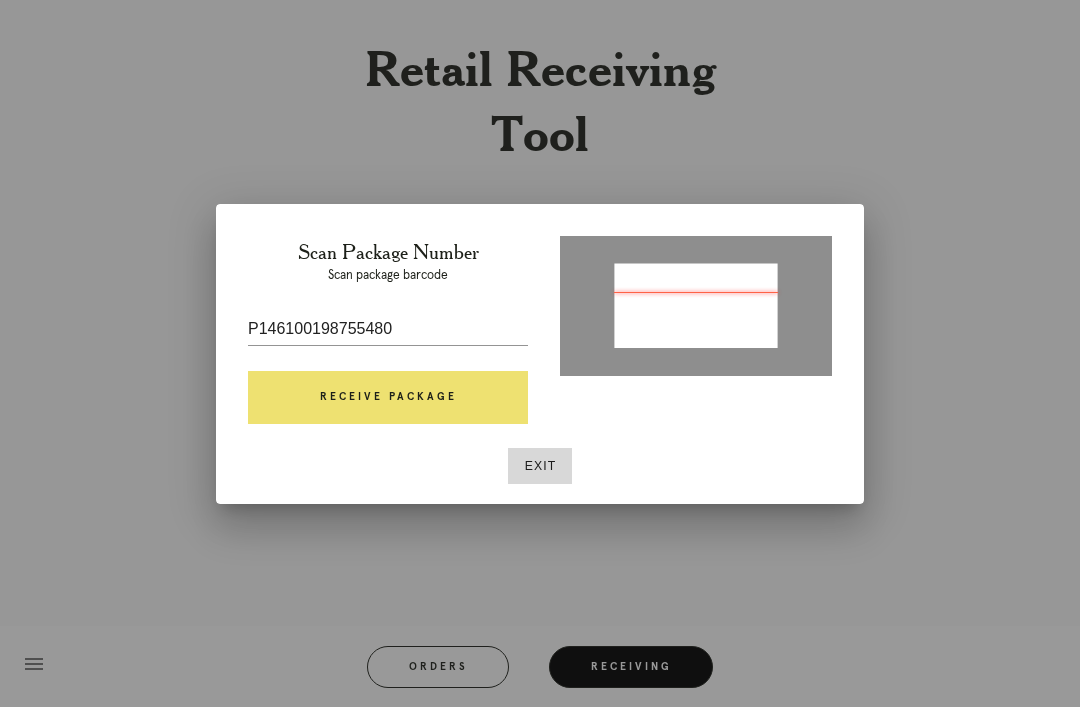 click on "Receive Package" at bounding box center [388, 398] 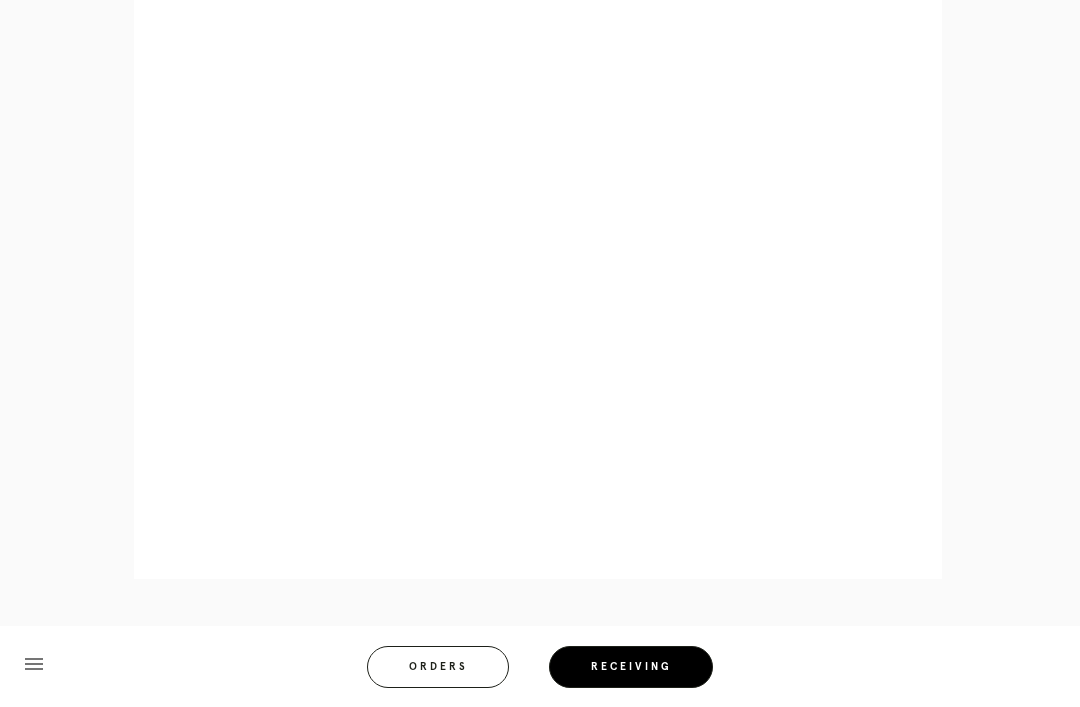 scroll, scrollTop: 858, scrollLeft: 0, axis: vertical 